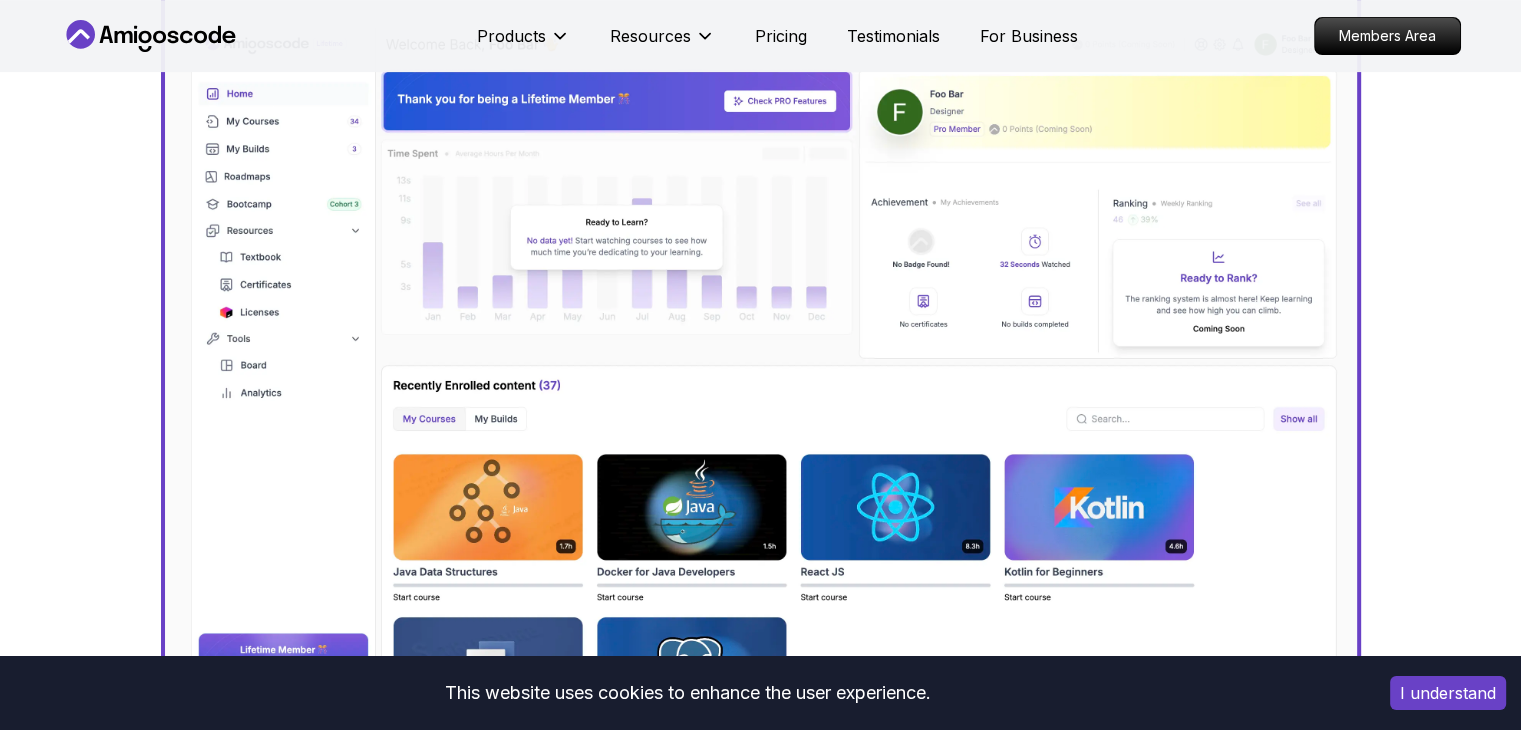 scroll, scrollTop: 1300, scrollLeft: 0, axis: vertical 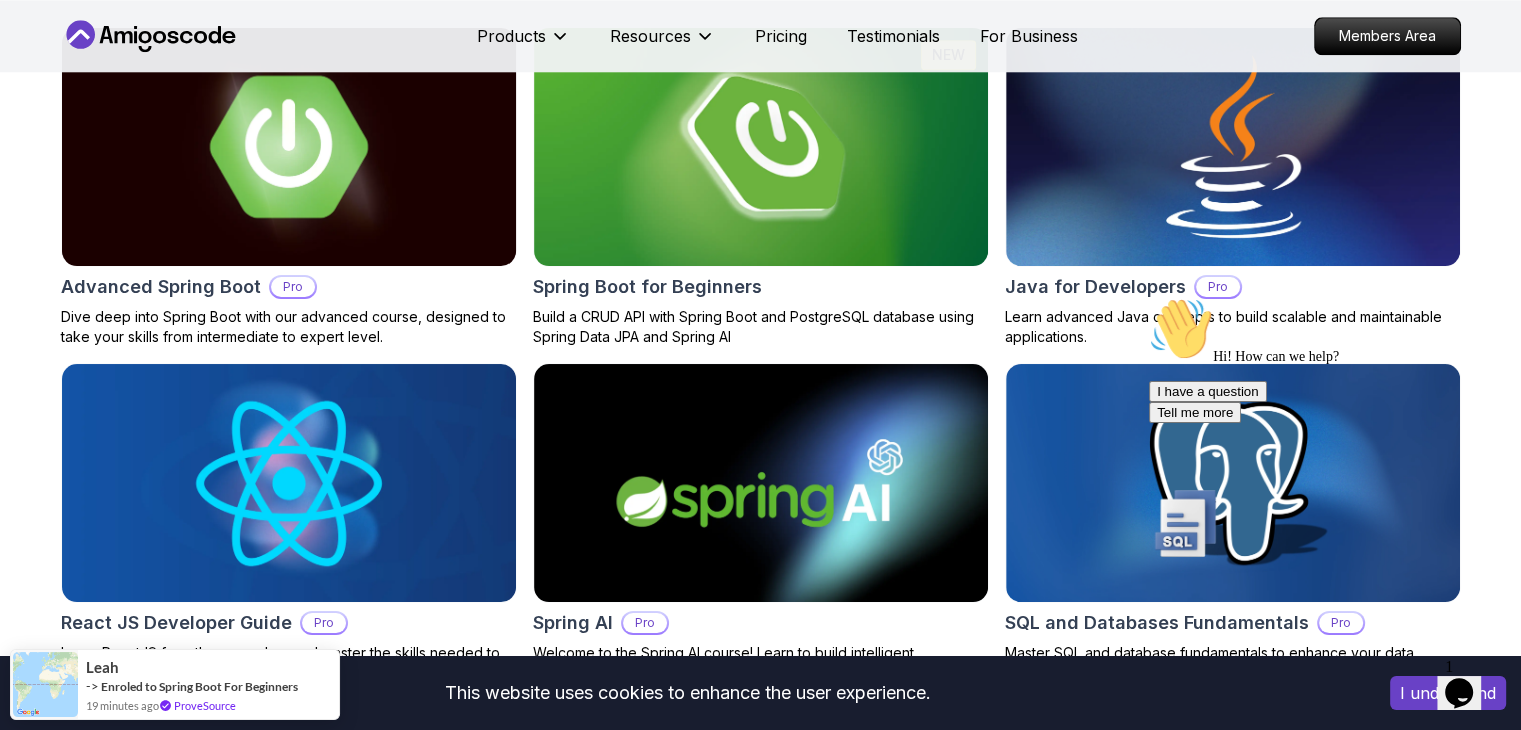 click at bounding box center (288, 147) 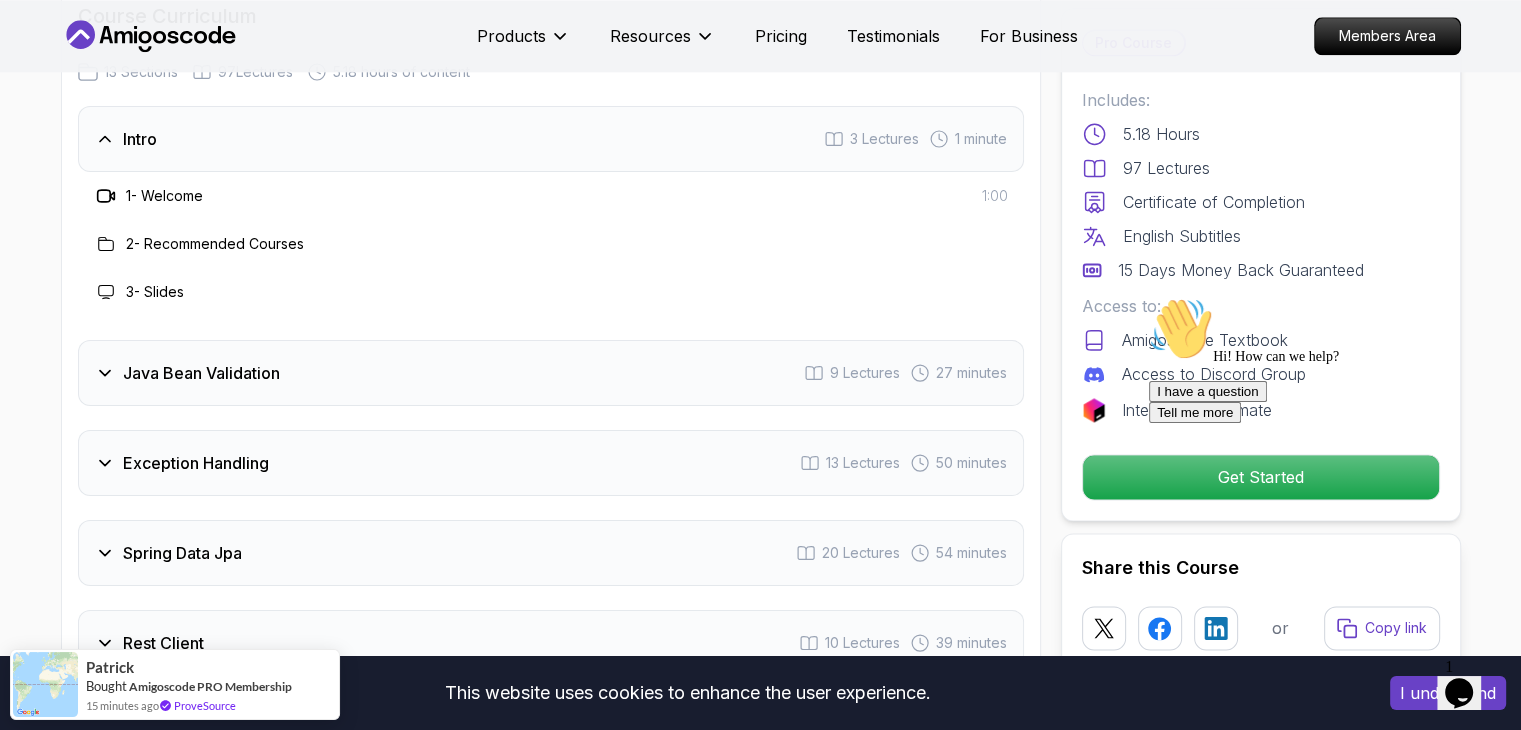 scroll, scrollTop: 3000, scrollLeft: 0, axis: vertical 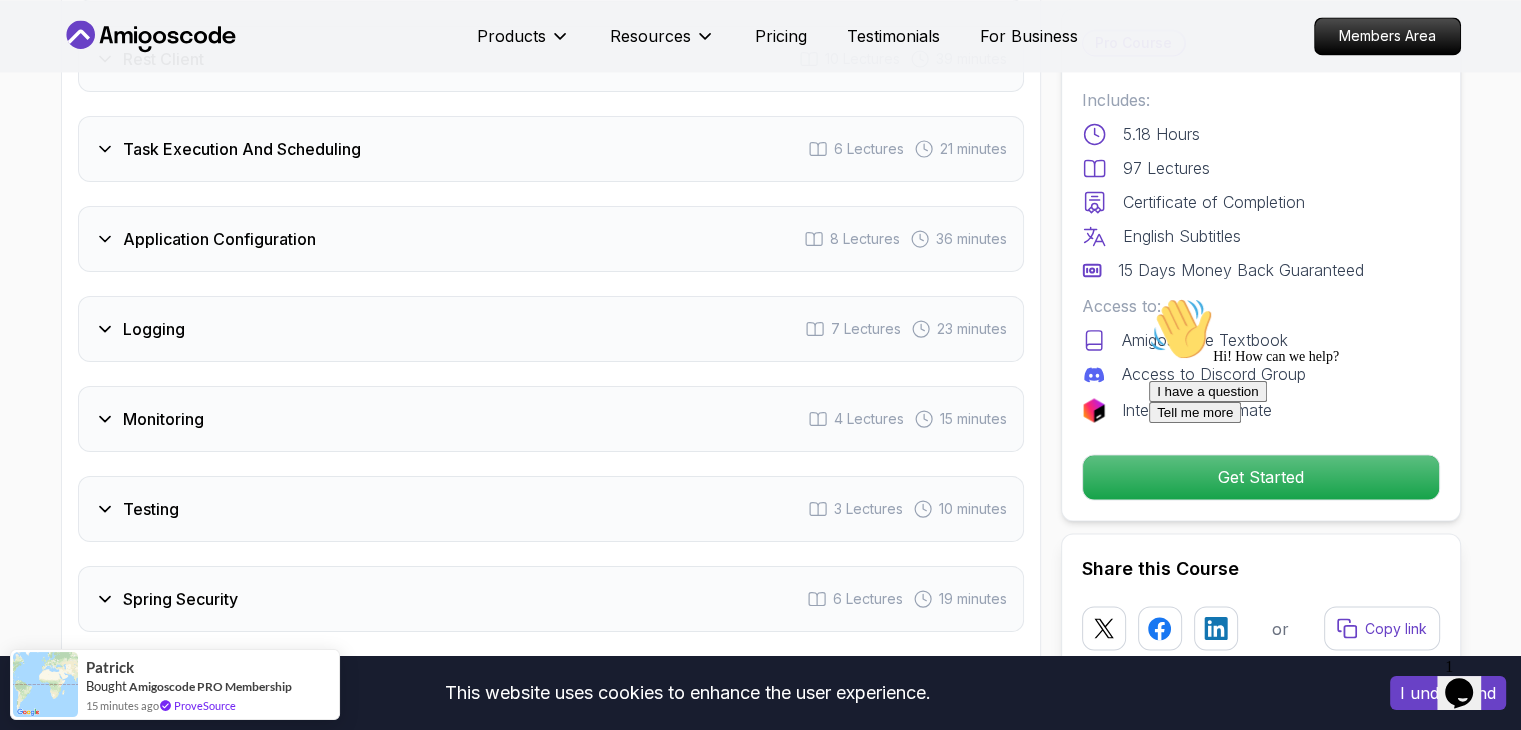 click on "Monitoring 4   Lectures     15 minutes" at bounding box center [551, 419] 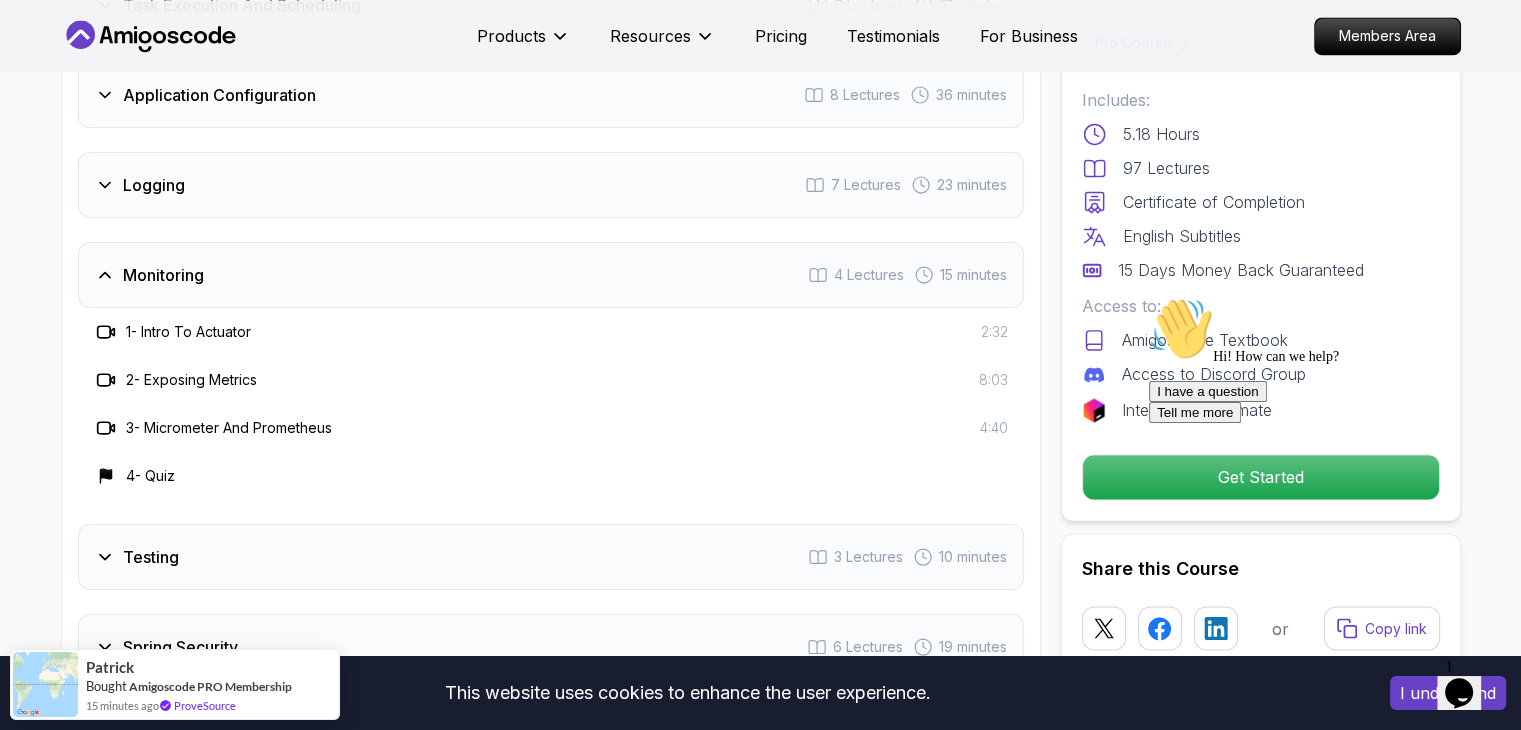 scroll, scrollTop: 3156, scrollLeft: 0, axis: vertical 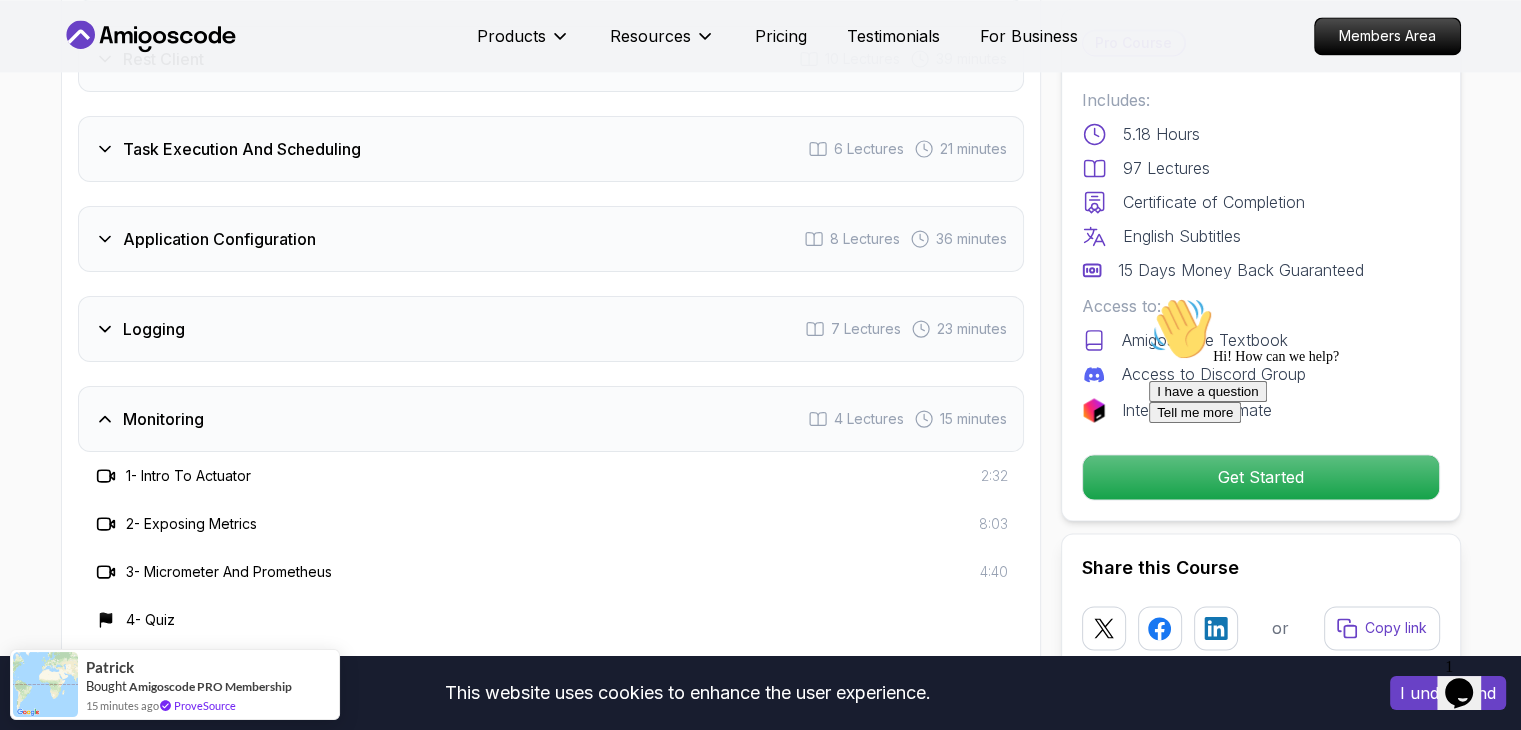 click on "Monitoring 4   Lectures     15 minutes" at bounding box center [551, 419] 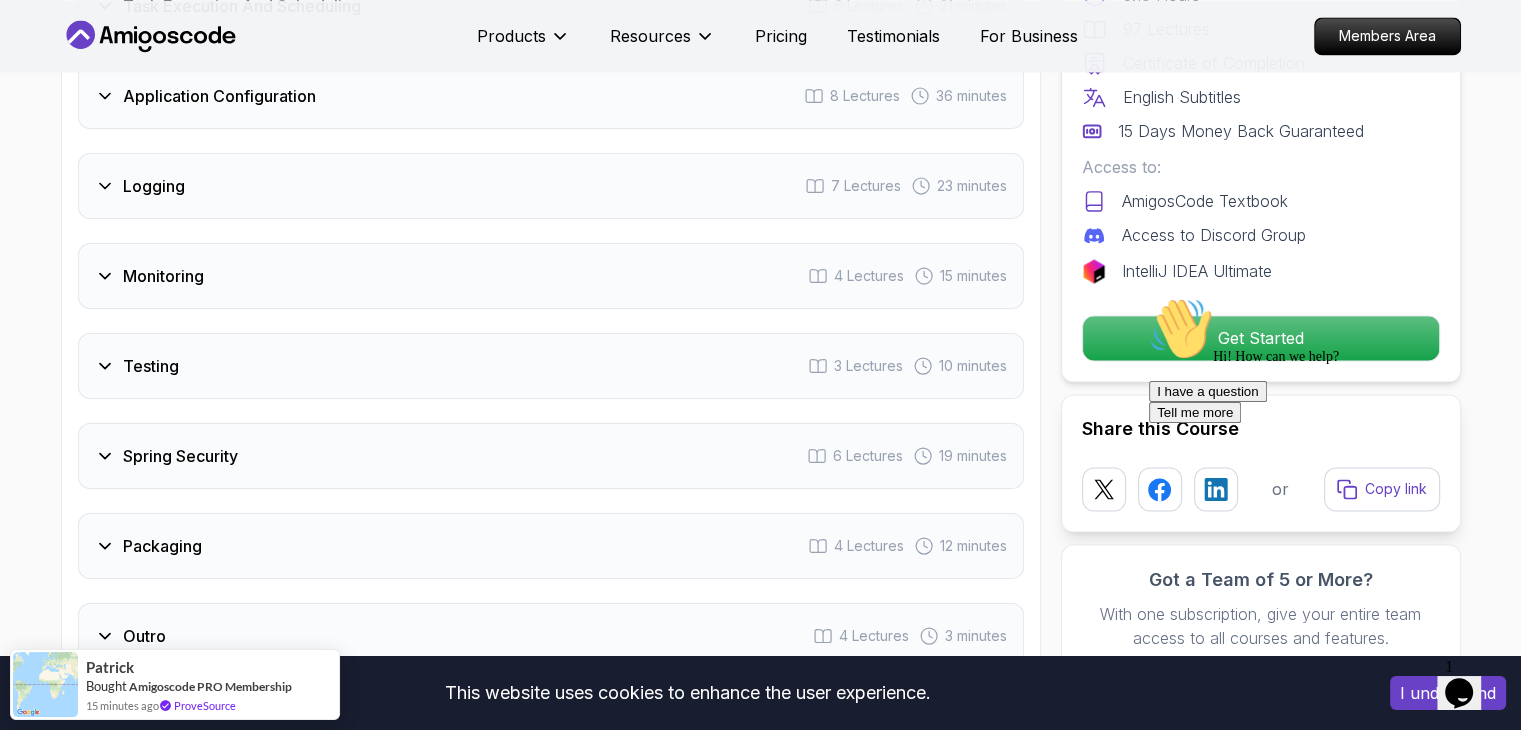 scroll, scrollTop: 3356, scrollLeft: 0, axis: vertical 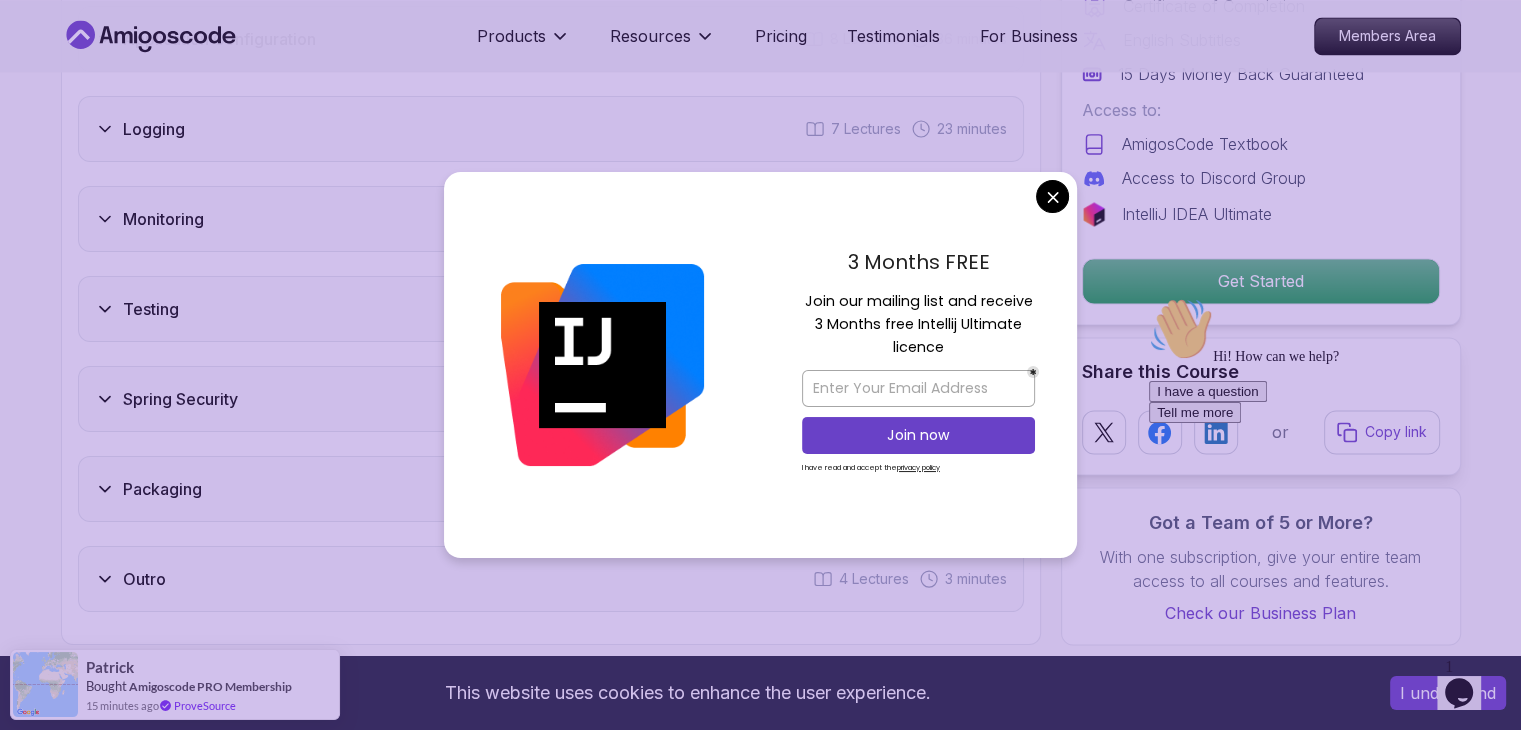 click on "3 Months FREE Join our mailing list and receive 3 Months free Intellij Ultimate licence Join now I have read and accept the  privacy policy" at bounding box center (918, 365) 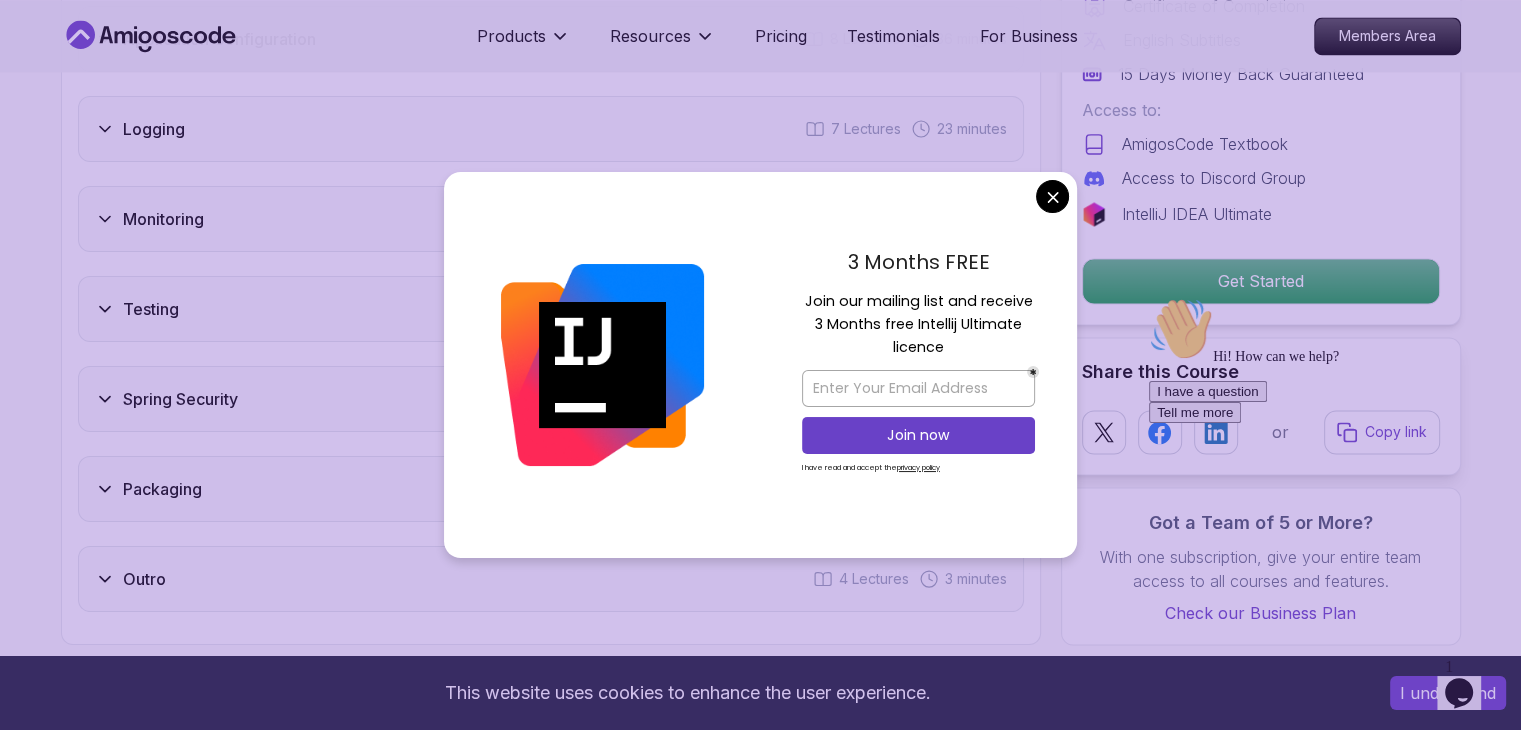 click on "This website uses cookies to enhance the user experience. I understand Products Resources Pricing Testimonials For Business Members Area Products Resources Pricing Testimonials For Business Members Area Advanced Spring Boot Dive deep into Spring Boot with our advanced course, designed to take your skills from intermediate to expert level. [FIRST] [LAST]  /   Instructor Pro Course Includes: [HOURS] Hours [LECTURES] Lectures Certificate of Completion English Subtitles [DAYS] Days Money Back Guaranteed Access to: AmigosCode Textbook Access to Discord Group IntelliJ IDEA Ultimate Get Started Share this Course or Copy link Got a Team of [NUMBER] or More? With one subscription, give your entire team access to all courses and features. Check our Business Plan [FIRST] [LAST]  /   Instructor What you will learn java spring spring-boot spring-data-jpa spring-security docker postgres h2 Java Bean Validation - Master efficient validation techniques with annotations, custom validations, and @Valid.
The  Advanced Spring Boot" at bounding box center (760, 1078) 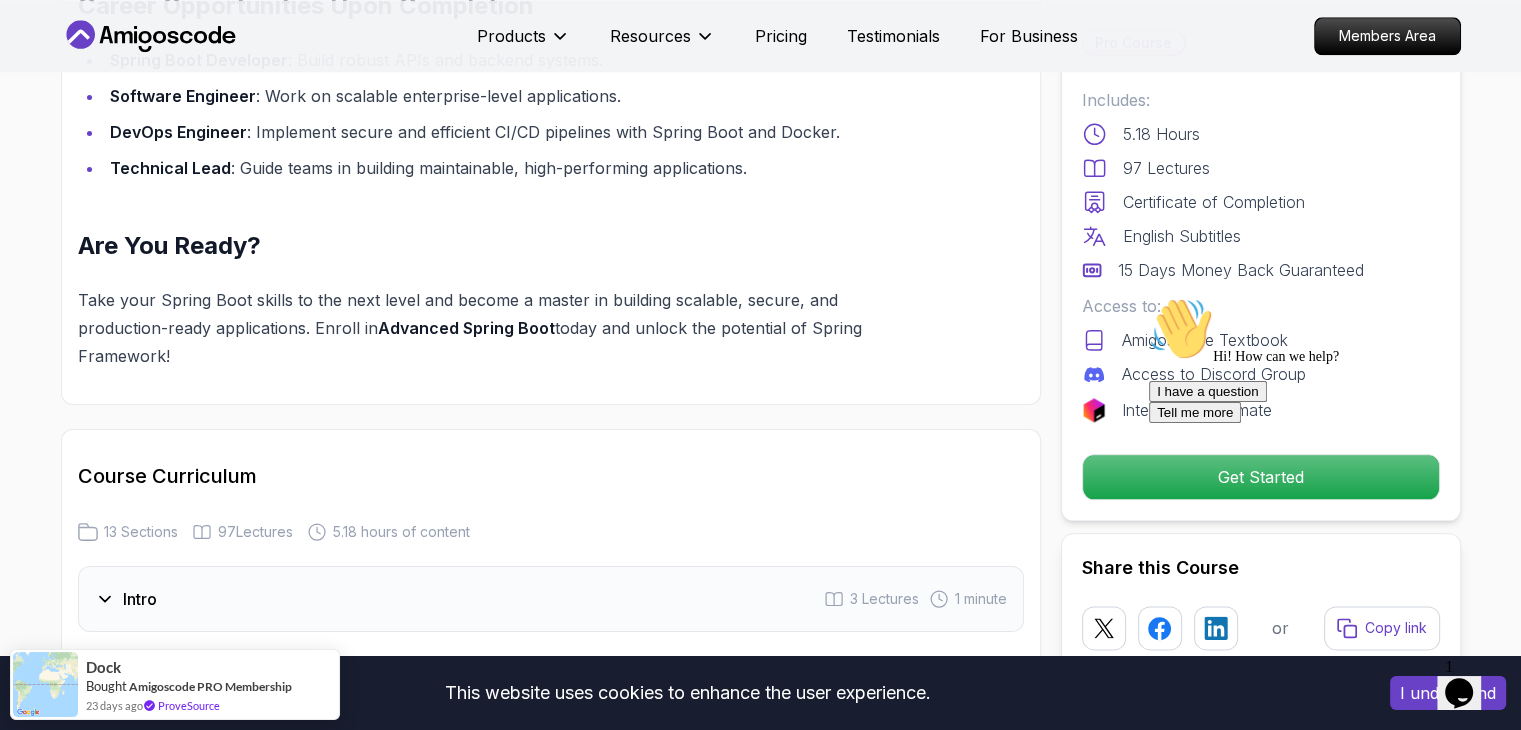 scroll, scrollTop: 2656, scrollLeft: 0, axis: vertical 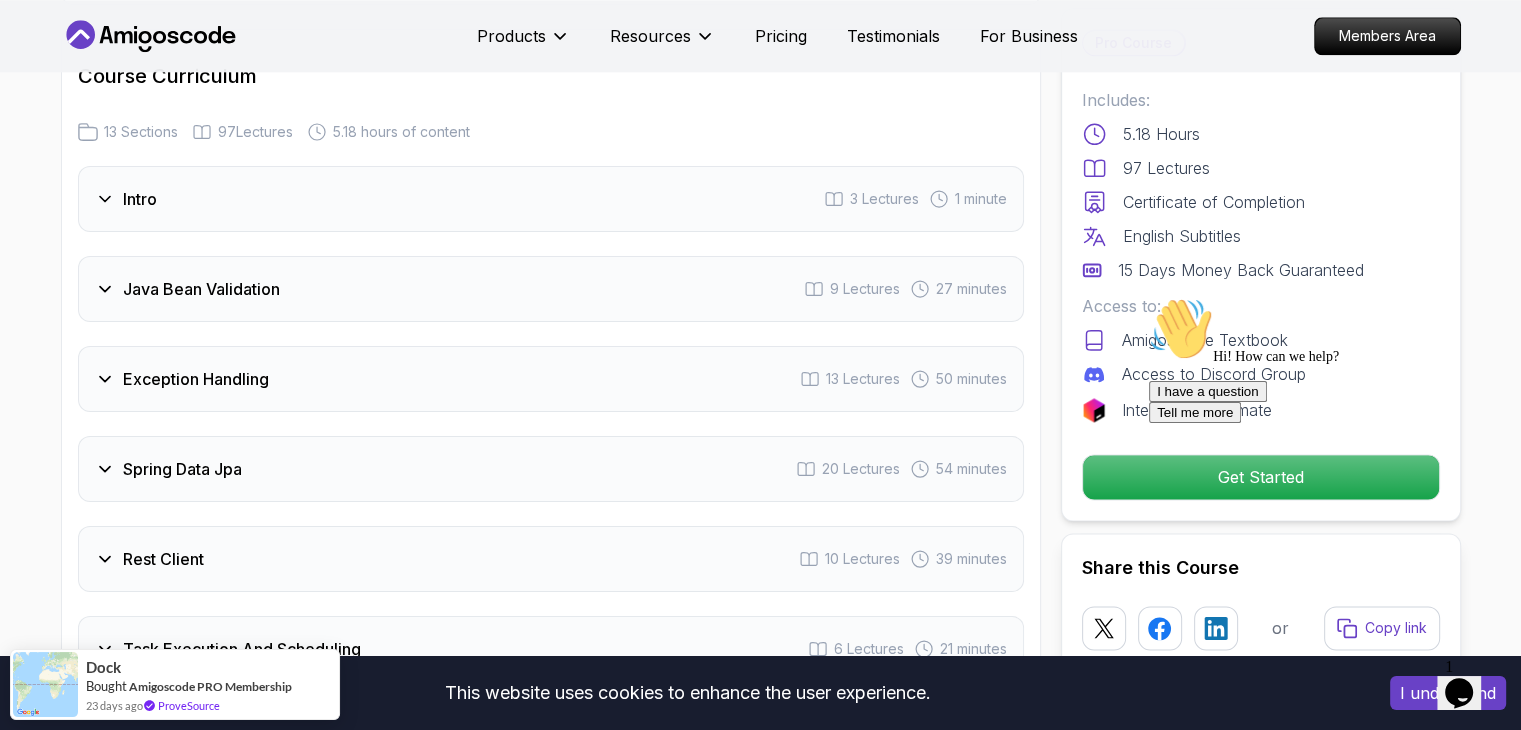 click on "Exception Handling" at bounding box center (196, 379) 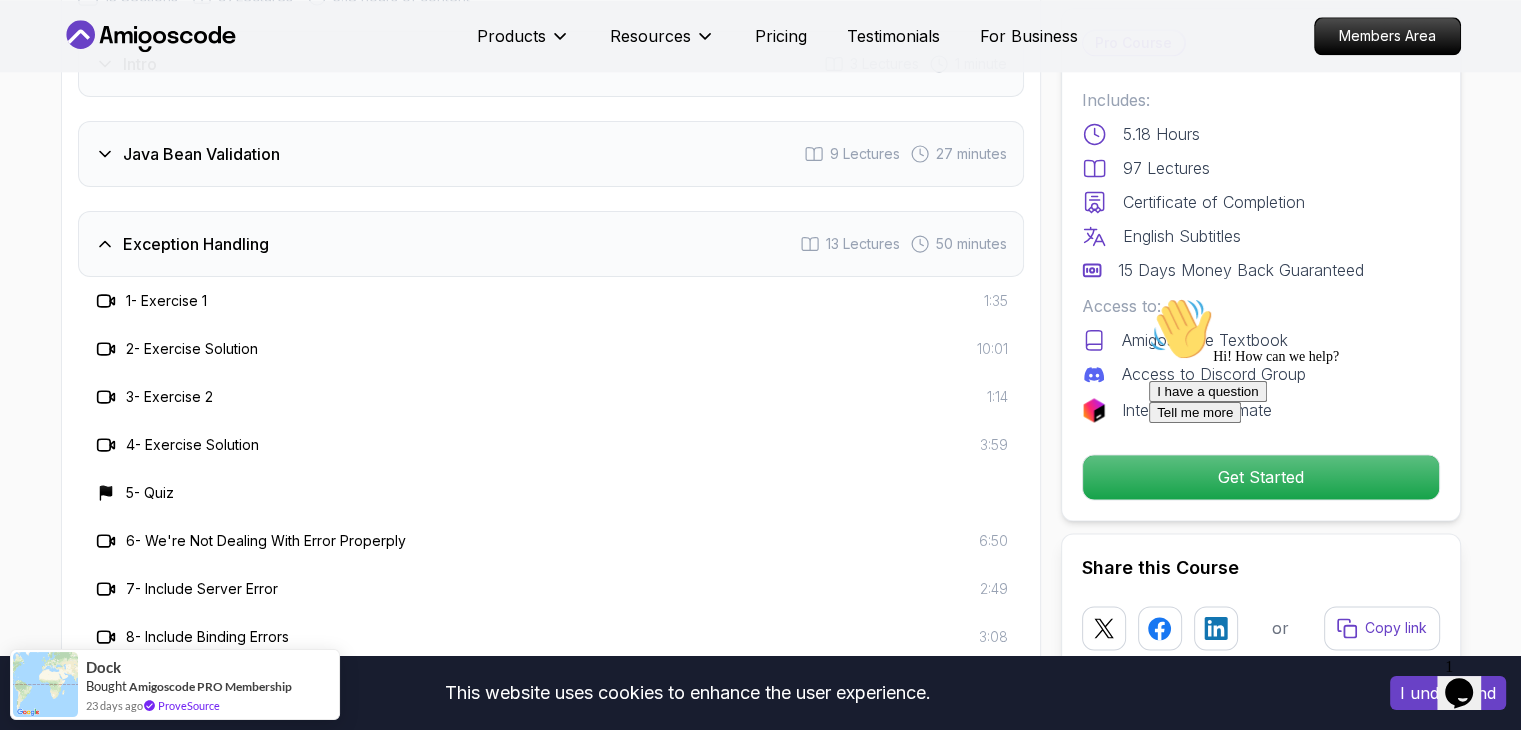 scroll, scrollTop: 2756, scrollLeft: 0, axis: vertical 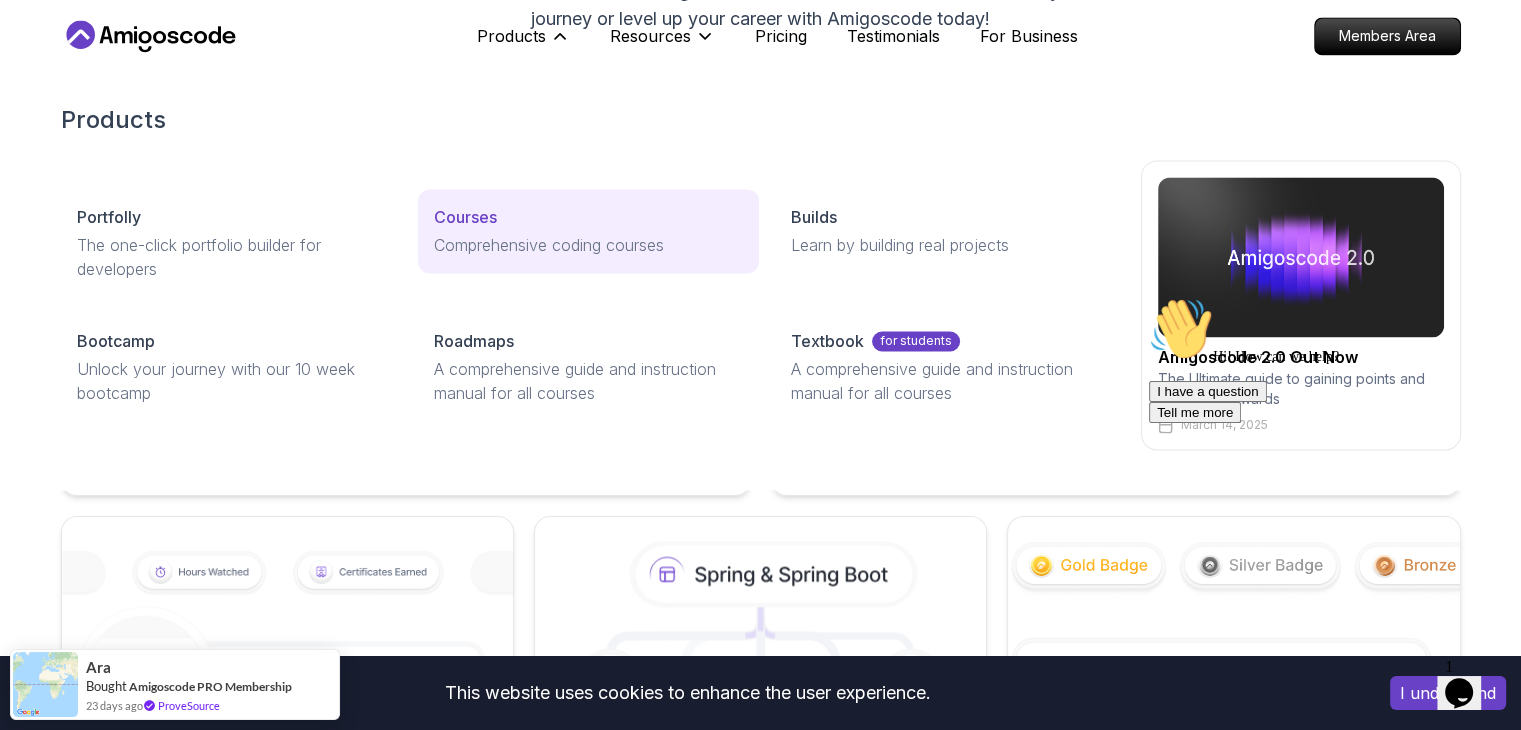 click on "Courses" at bounding box center (465, 217) 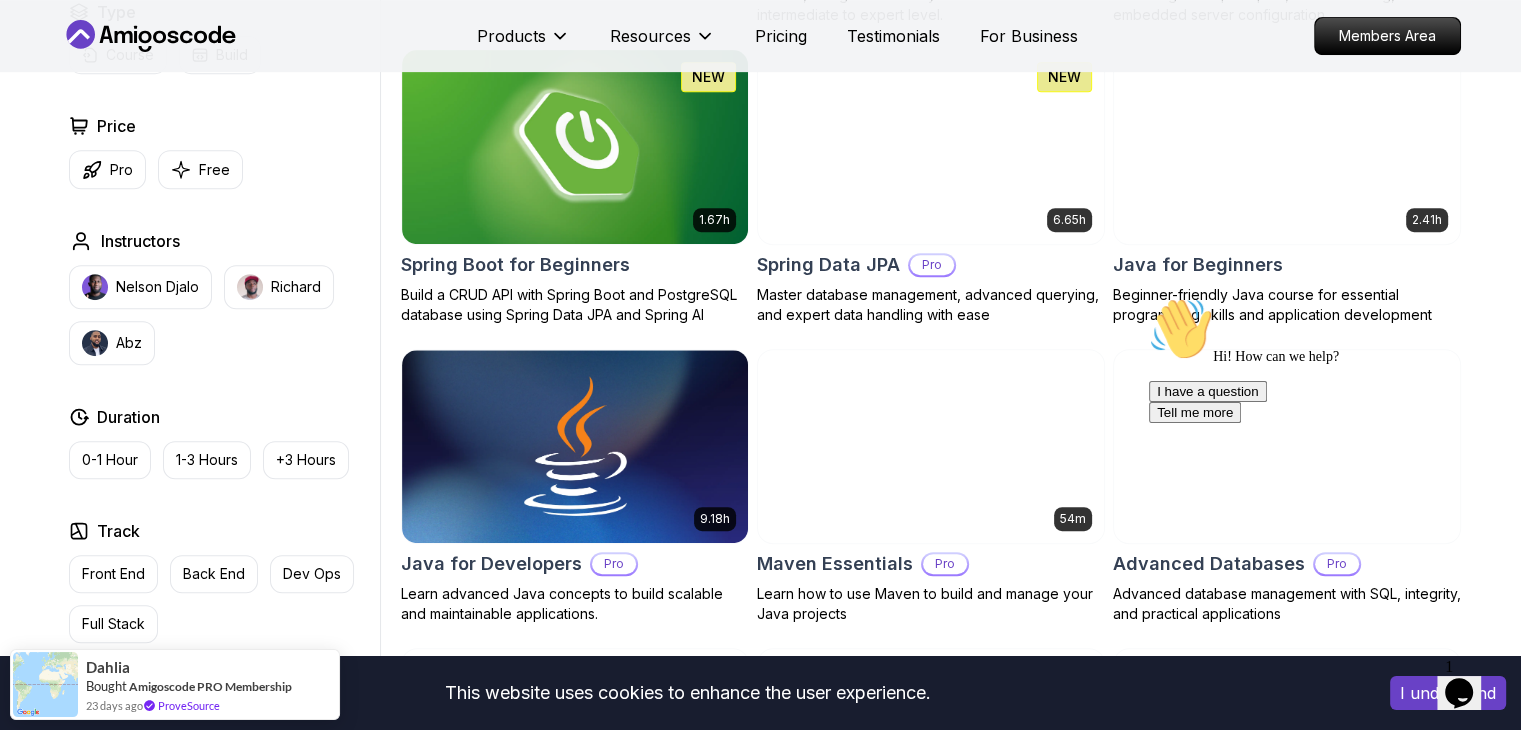 scroll, scrollTop: 900, scrollLeft: 0, axis: vertical 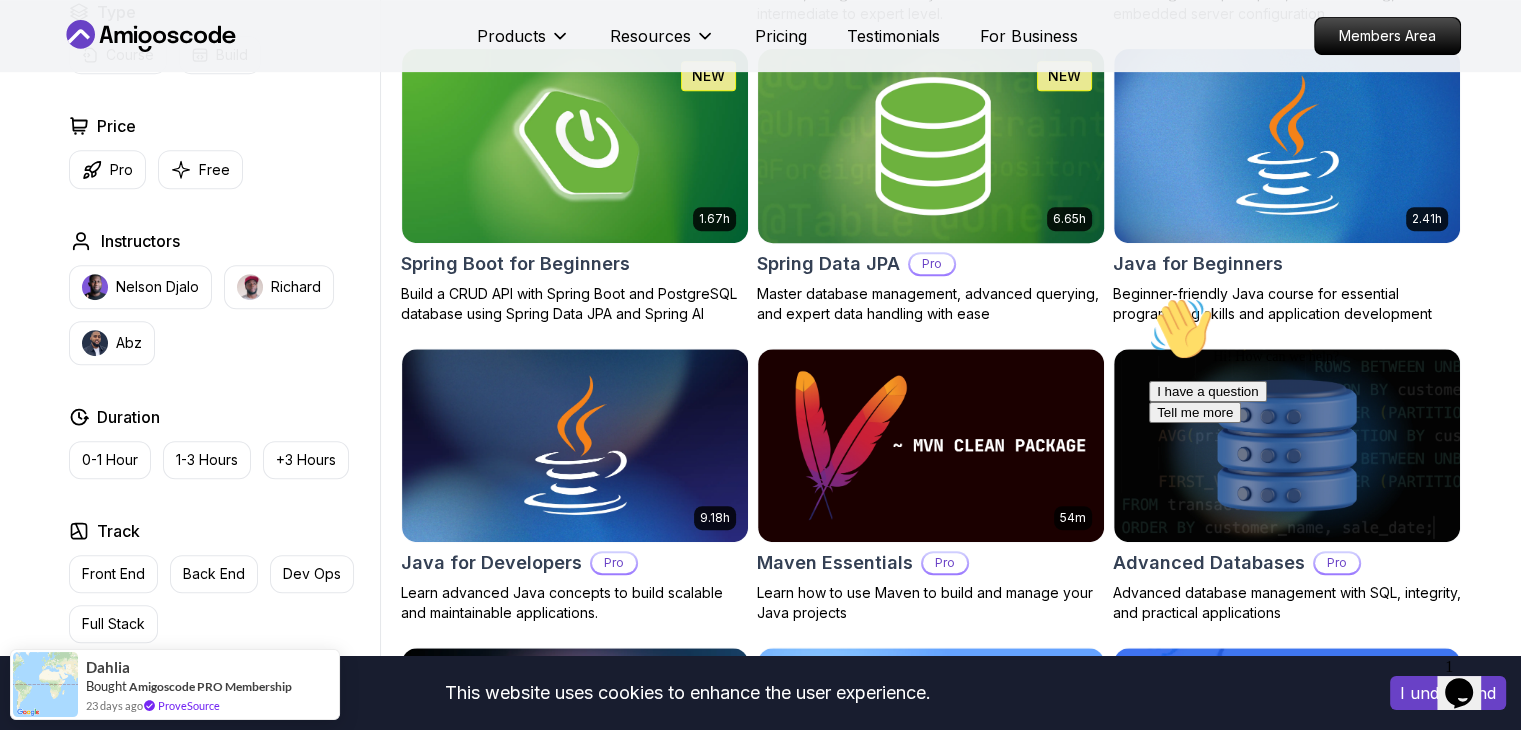click at bounding box center (930, 145) 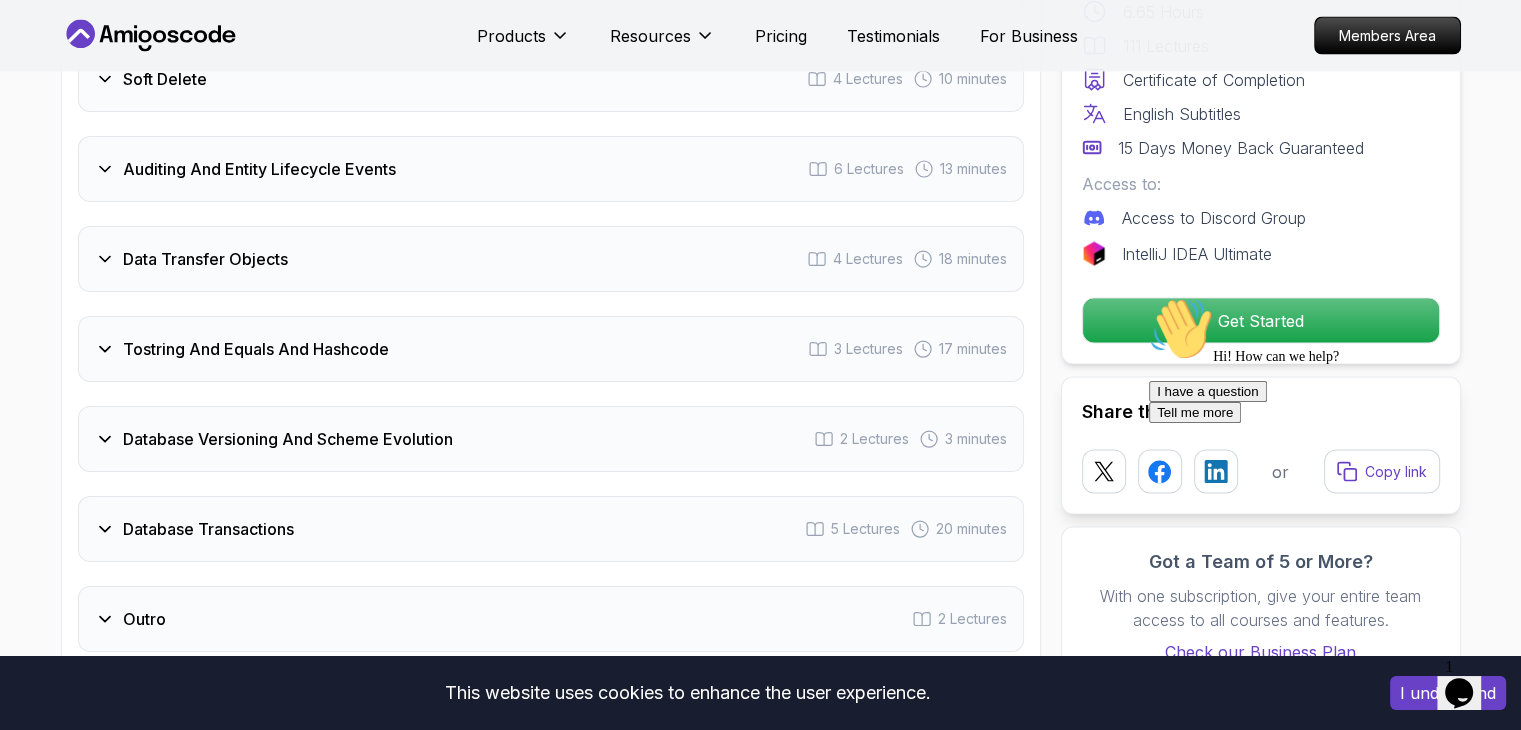 scroll, scrollTop: 4000, scrollLeft: 0, axis: vertical 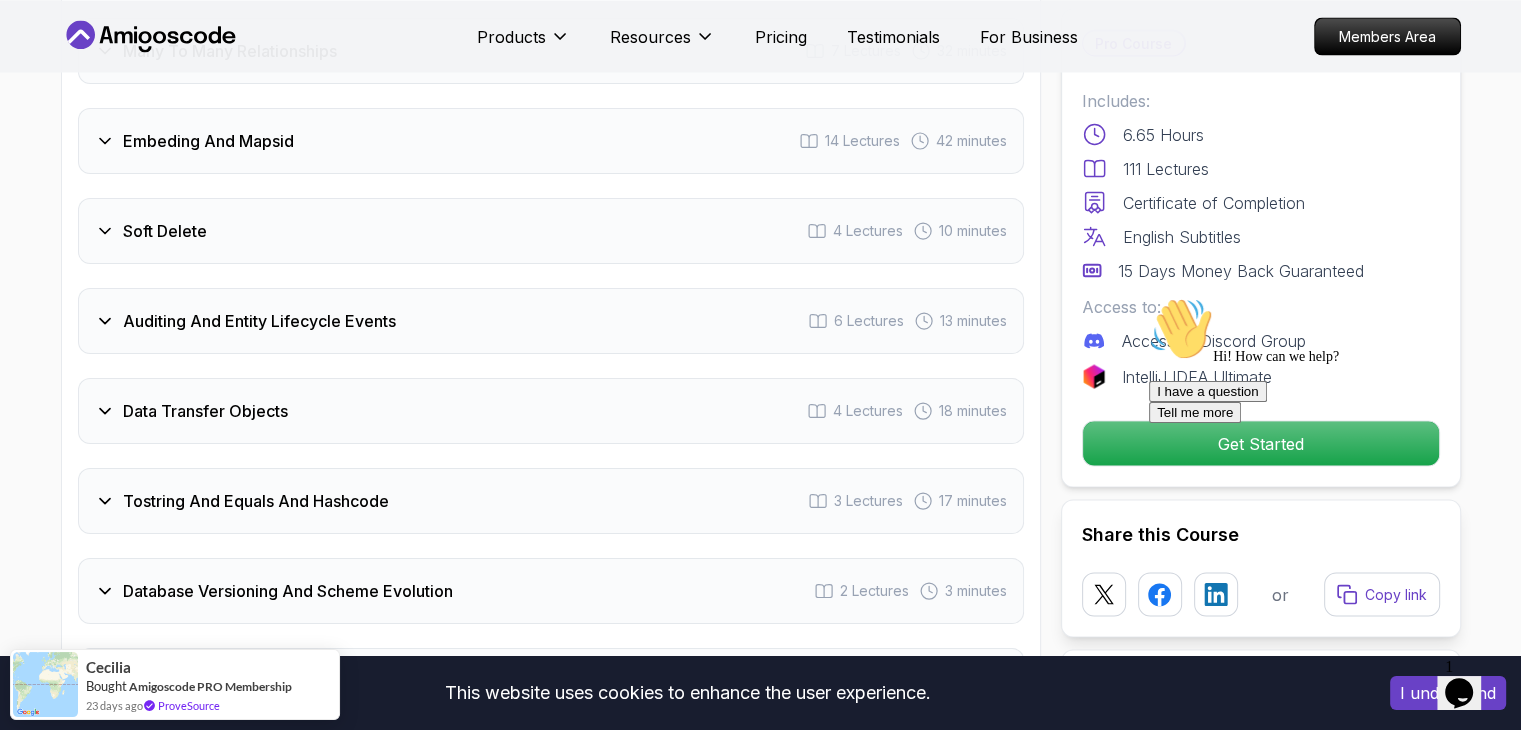 click on "Soft Delete 4   Lectures     10 minutes" at bounding box center (551, 231) 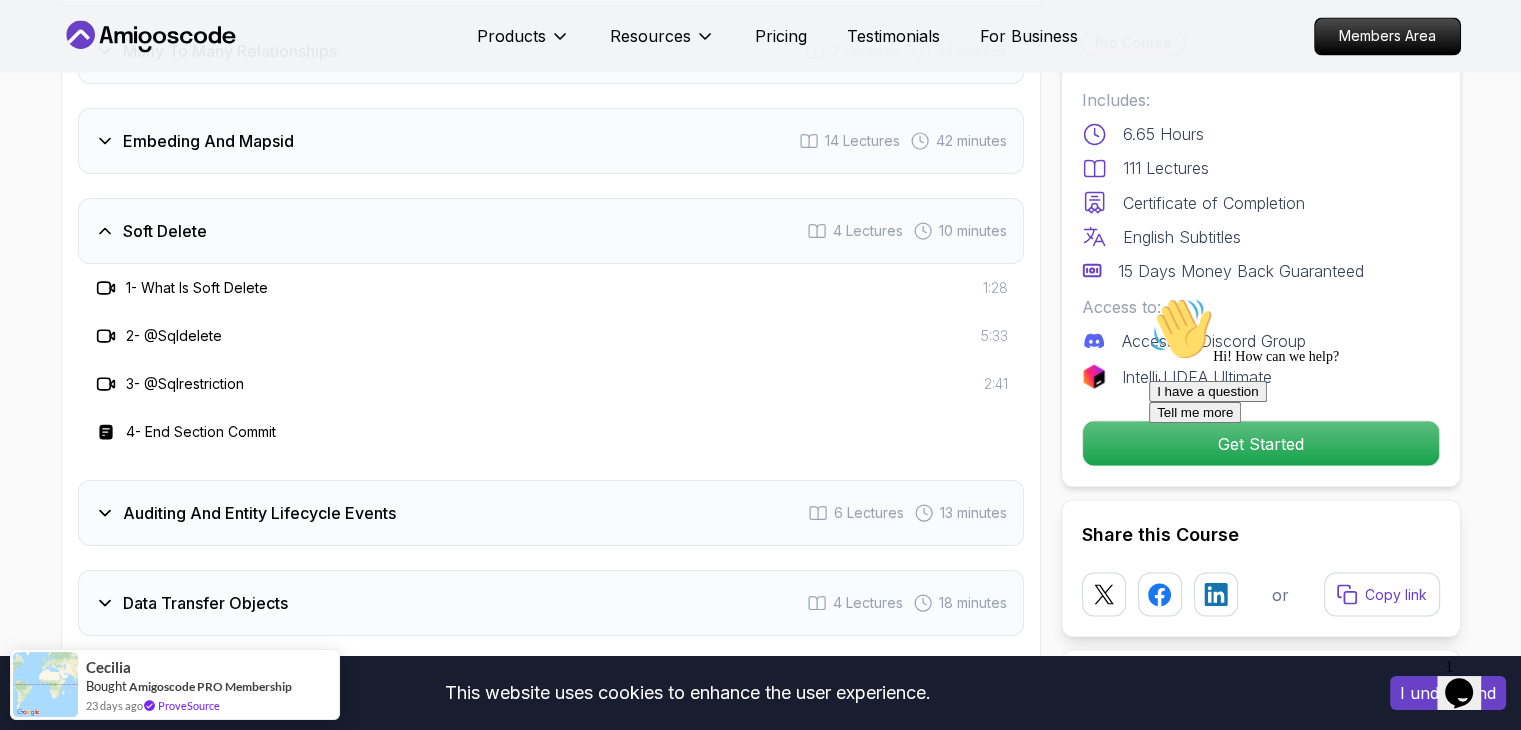 click on "Soft Delete" at bounding box center (165, 231) 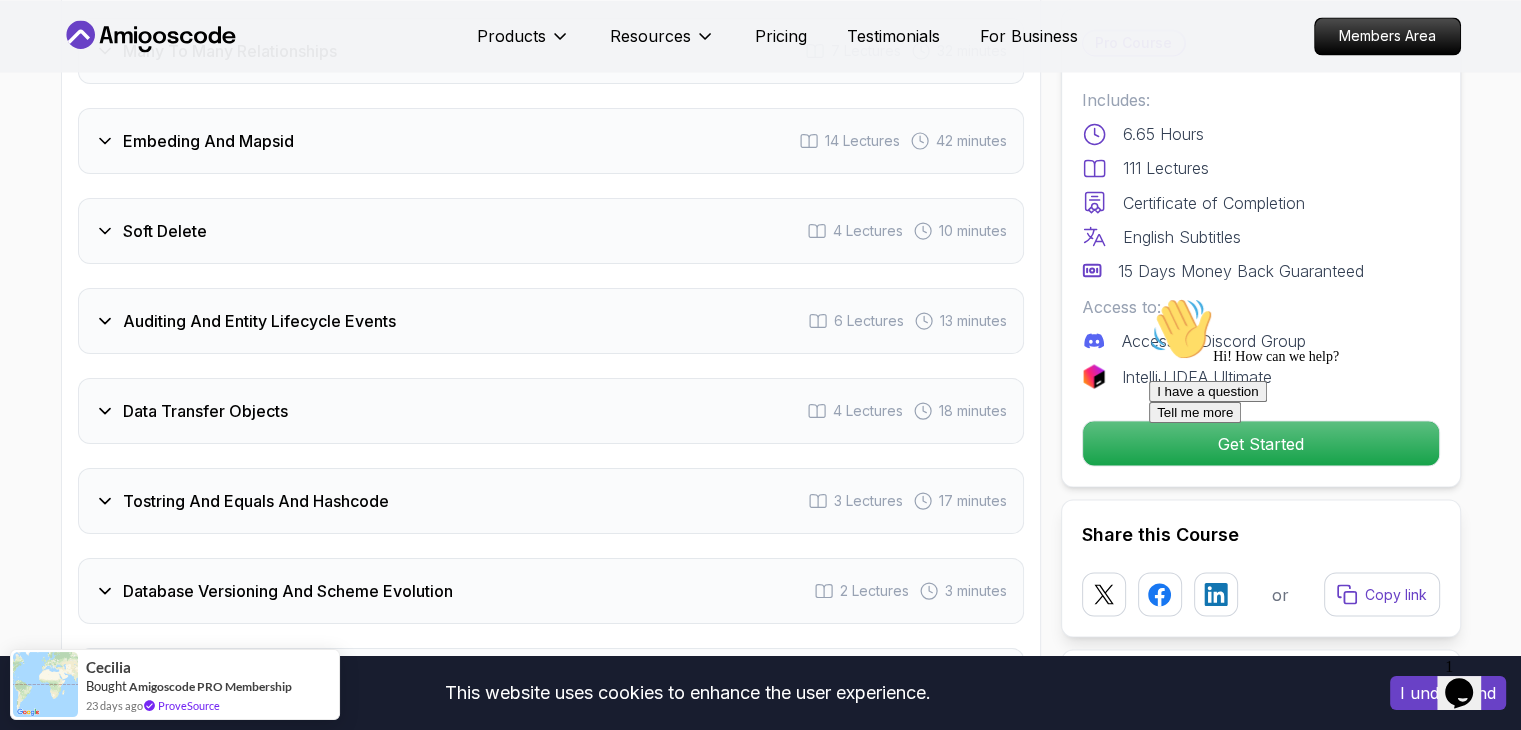click on "Auditing And Entity Lifecycle Events" at bounding box center (259, 321) 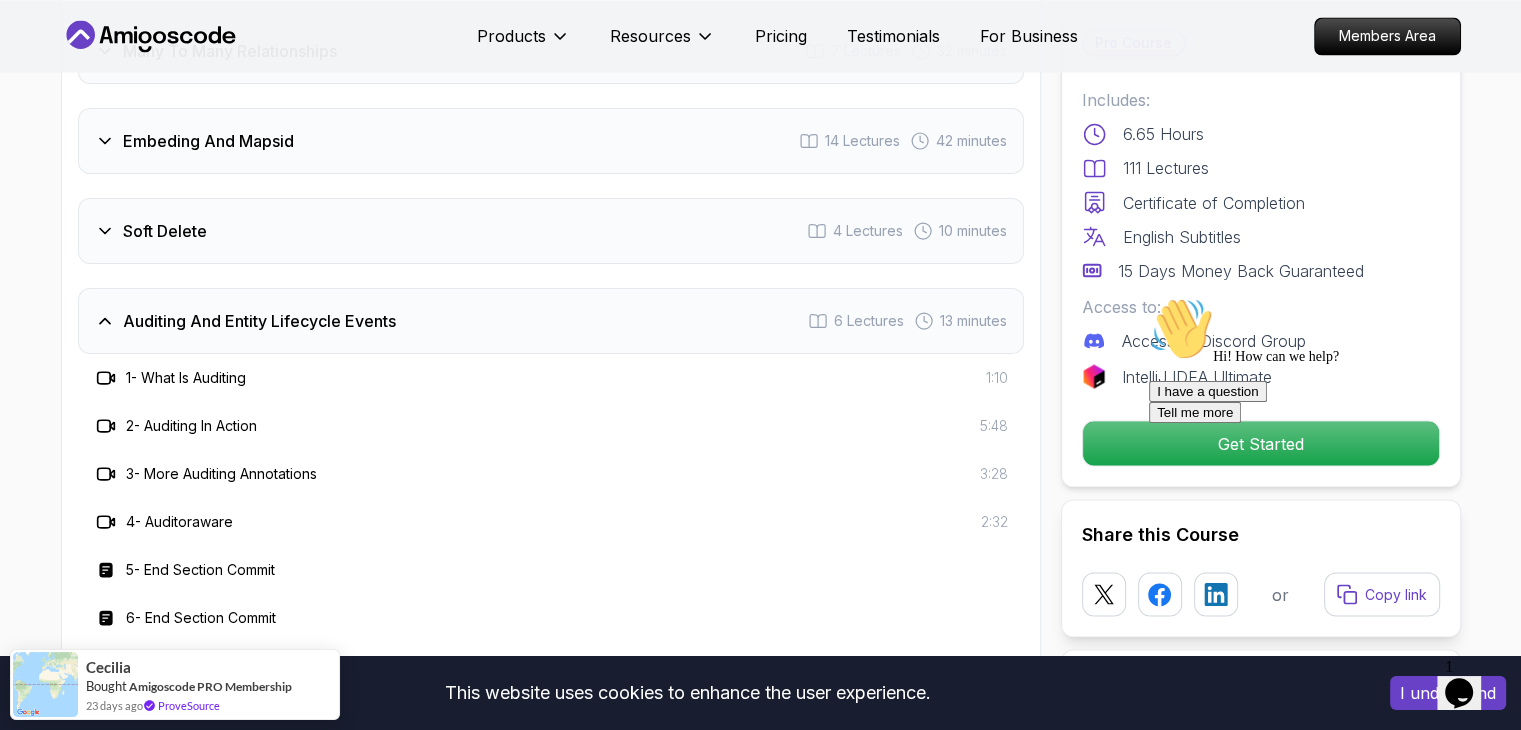 click on "Auditing And Entity Lifecycle Events" at bounding box center [259, 321] 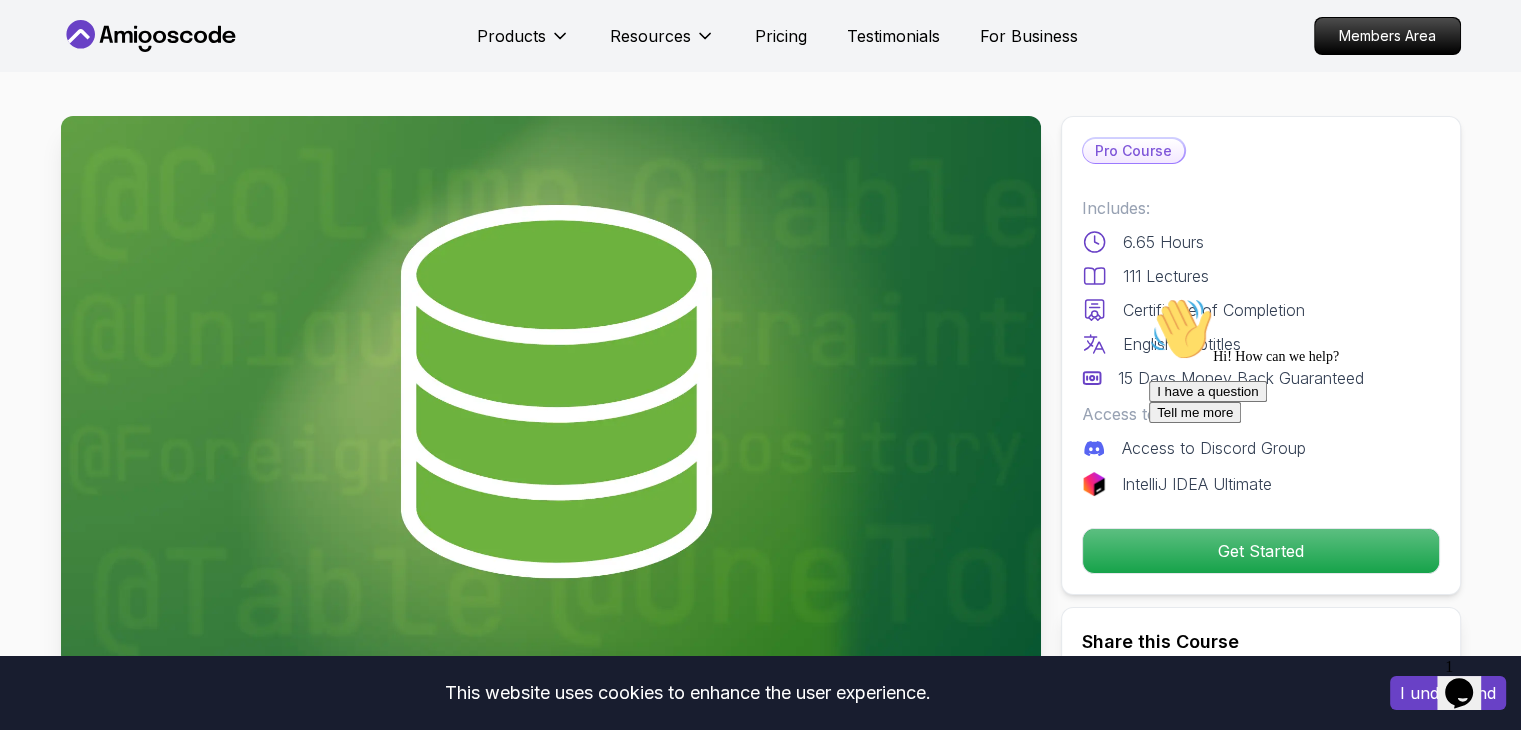 scroll, scrollTop: 0, scrollLeft: 0, axis: both 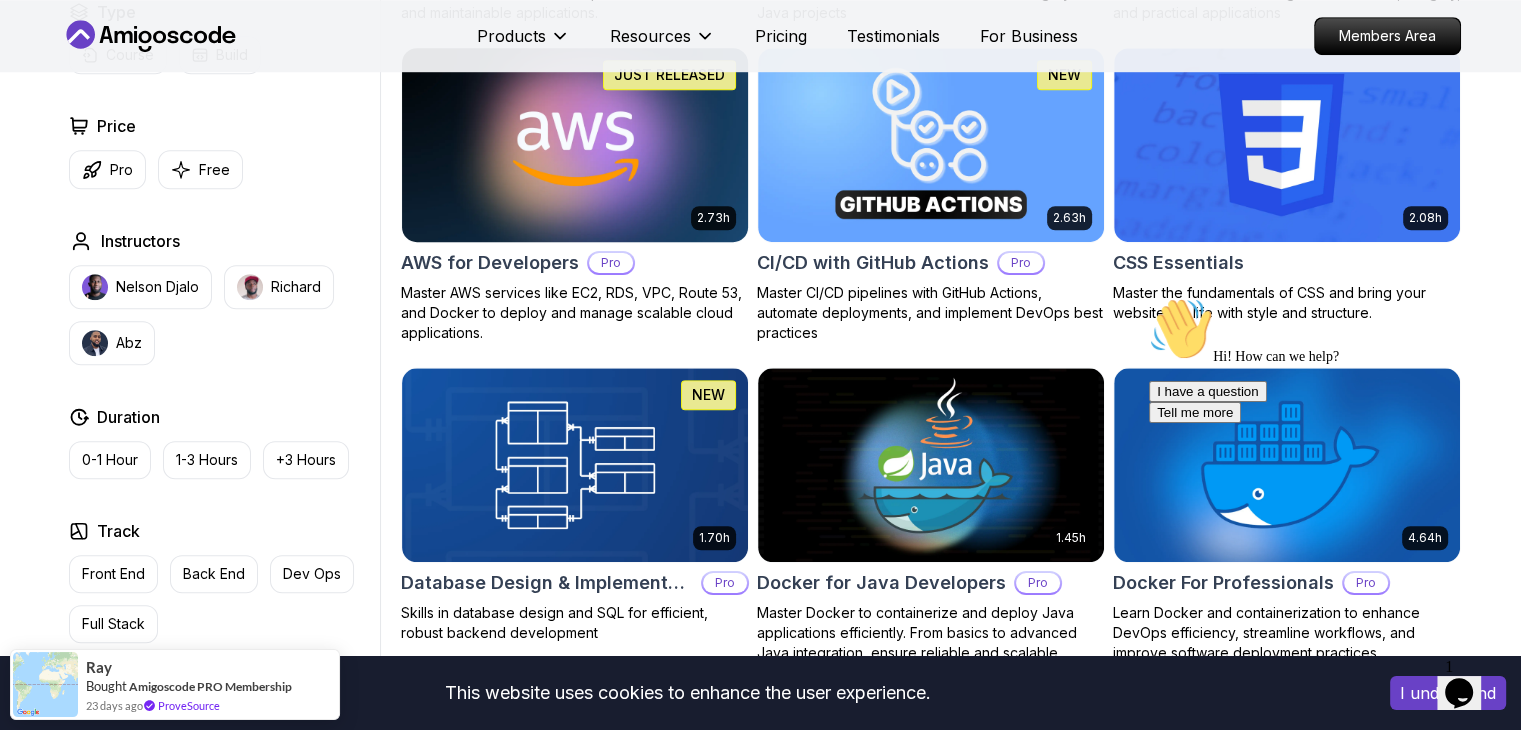 click at bounding box center (574, 144) 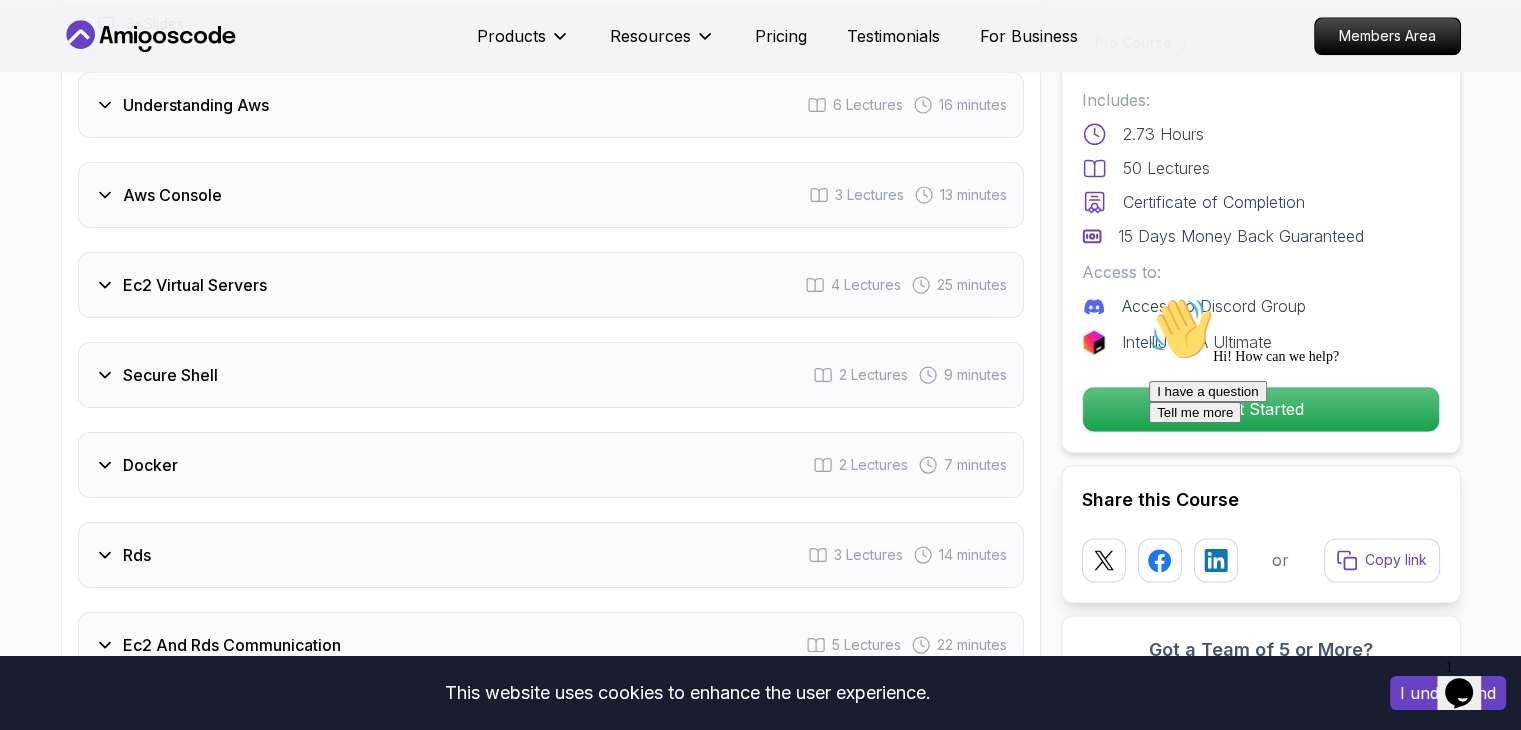 scroll, scrollTop: 2700, scrollLeft: 0, axis: vertical 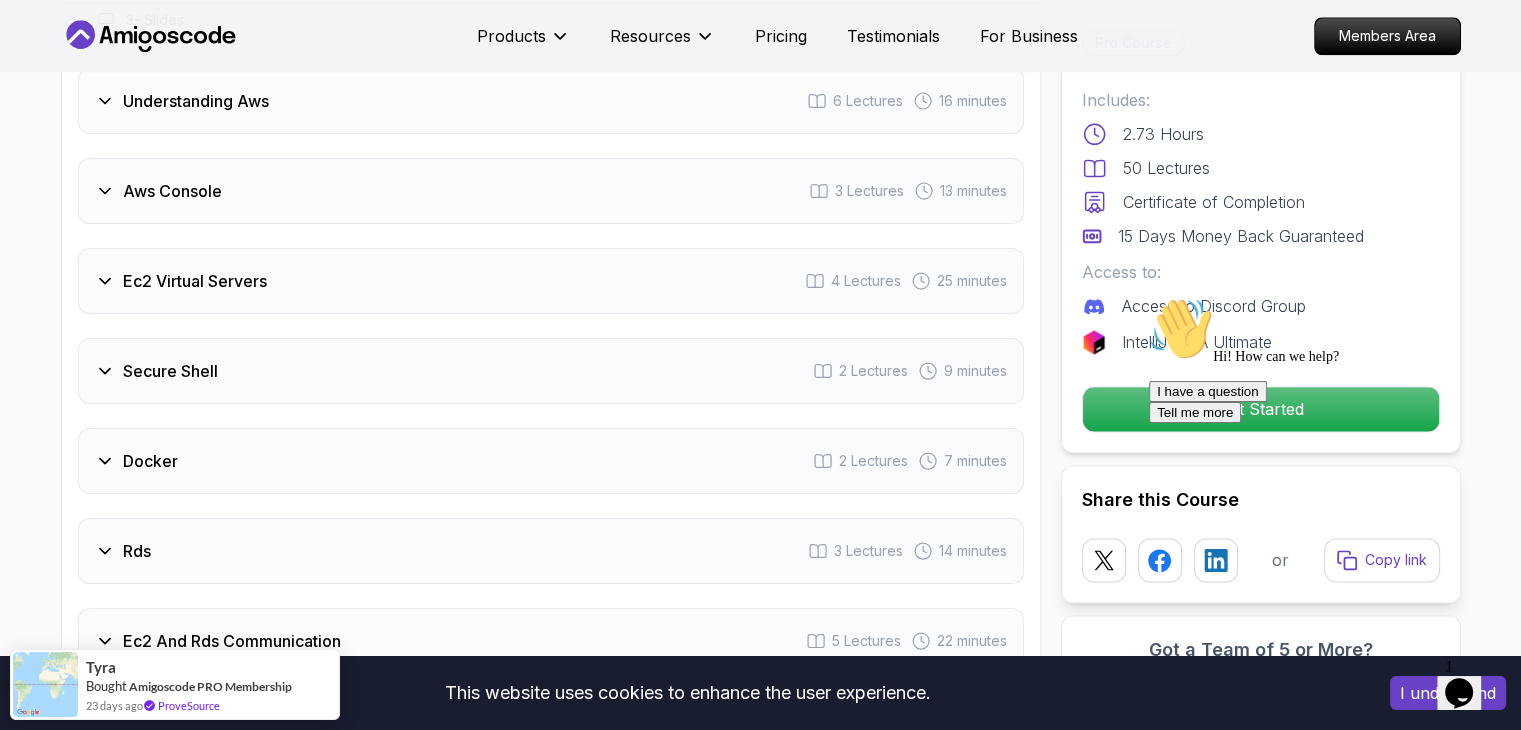 click on "Secure Shell 2   Lectures     9 minutes" at bounding box center [551, 371] 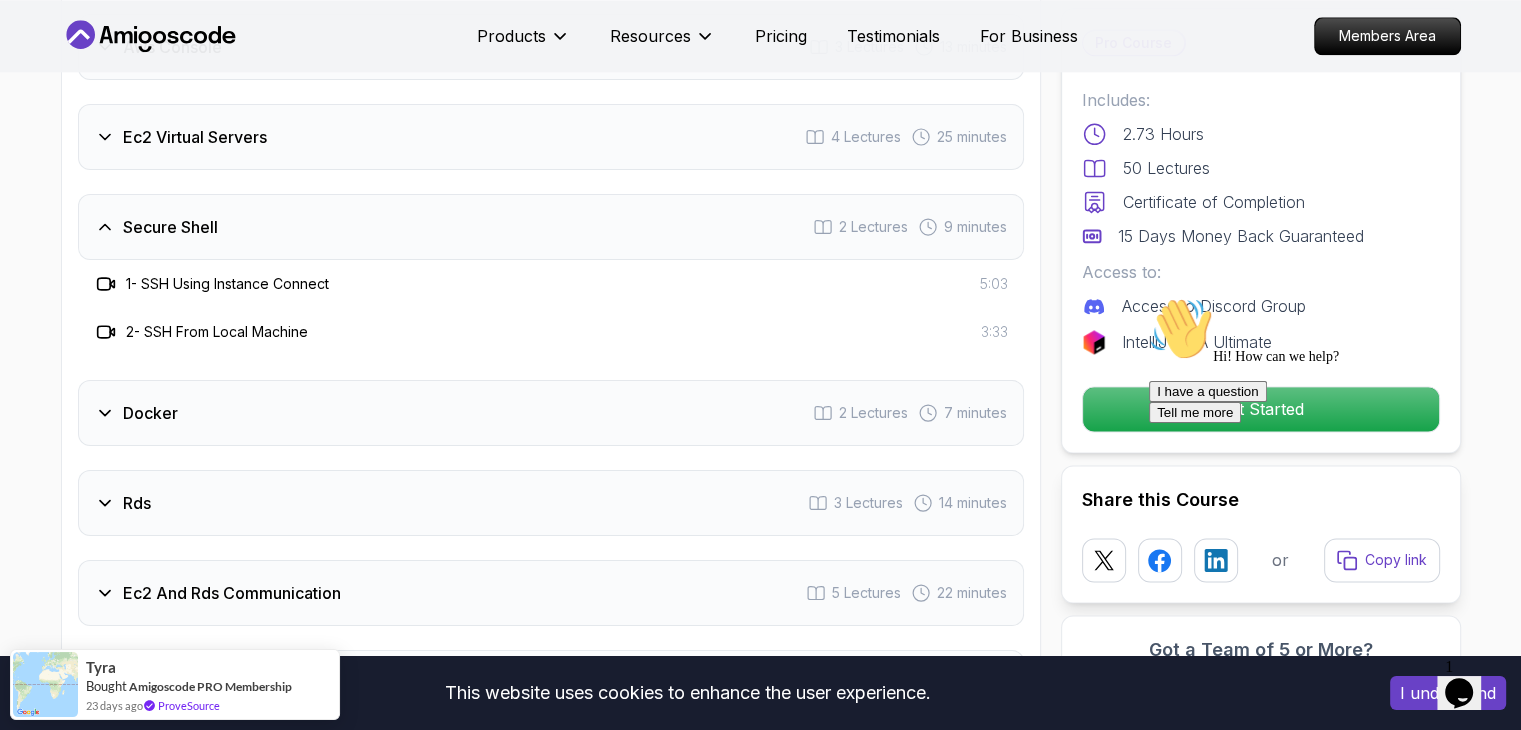 click on "Secure Shell 2   Lectures     9 minutes" at bounding box center [551, 227] 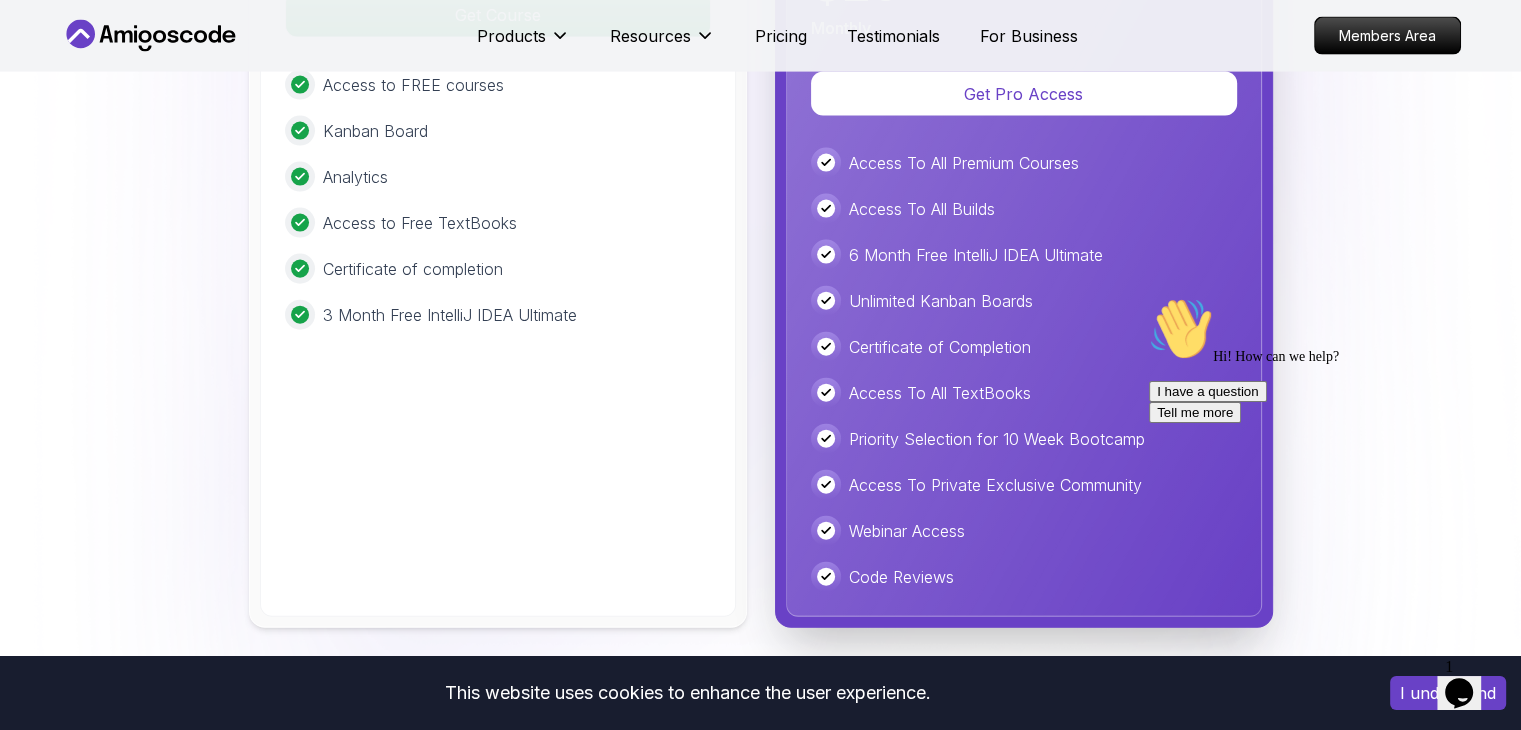 scroll, scrollTop: 4500, scrollLeft: 0, axis: vertical 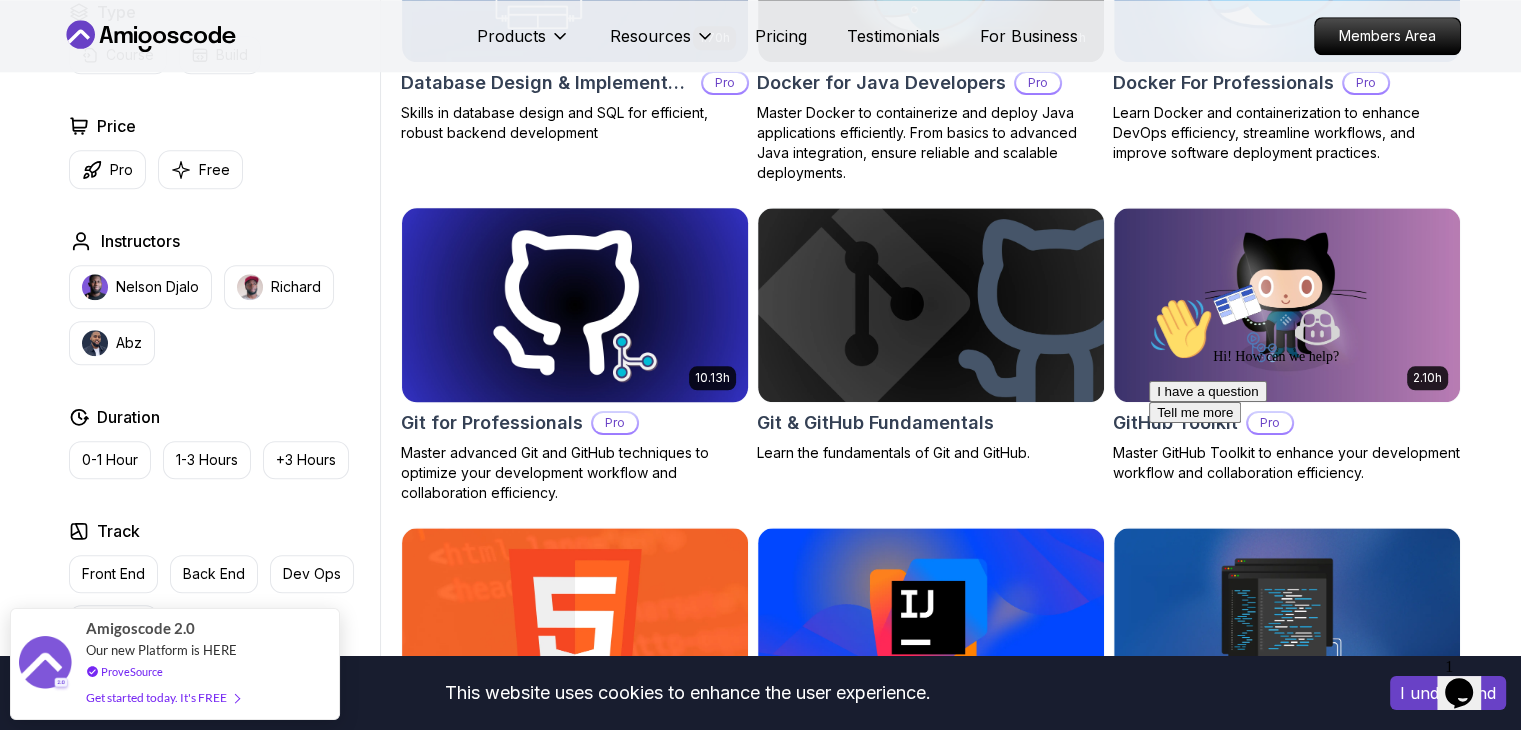 click at bounding box center [574, 304] 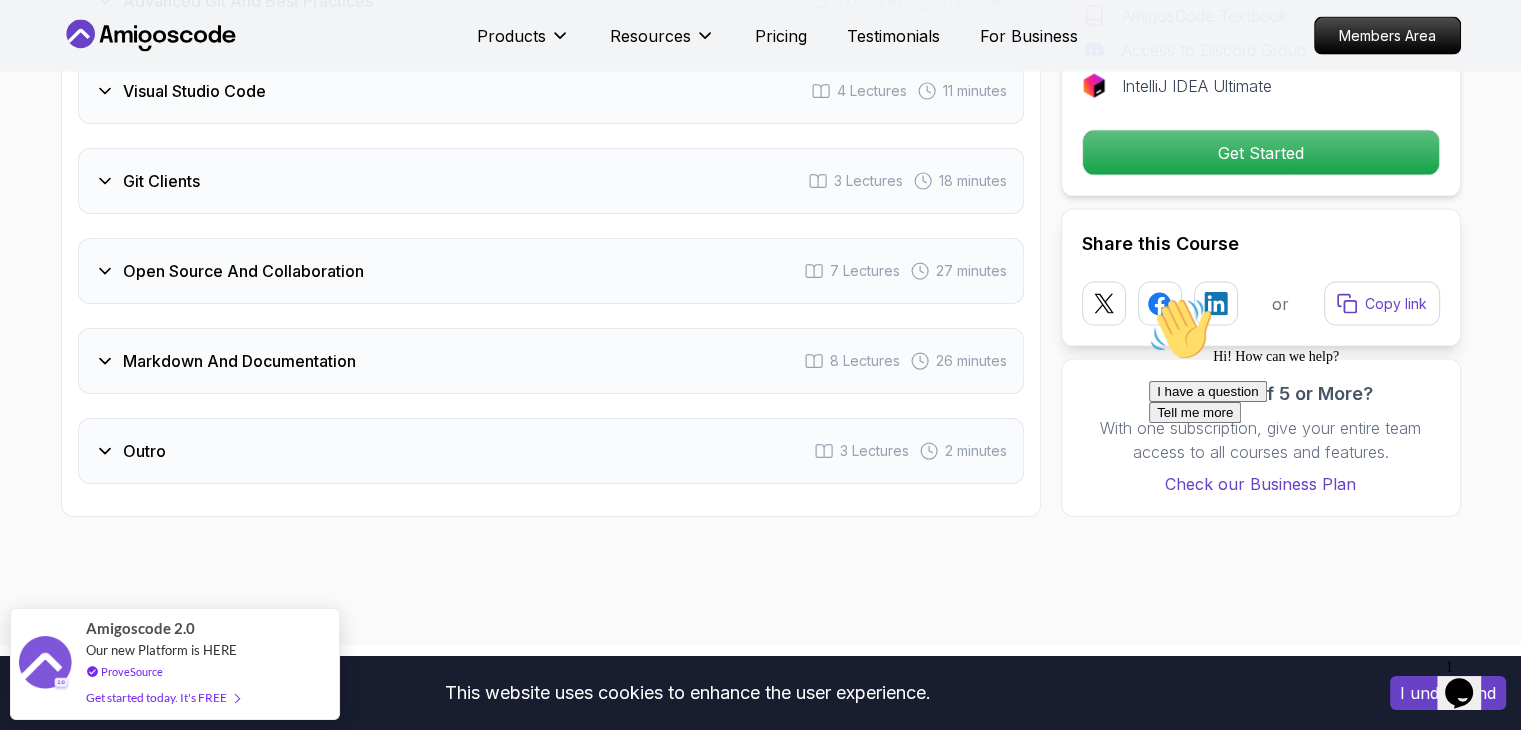 scroll, scrollTop: 4400, scrollLeft: 0, axis: vertical 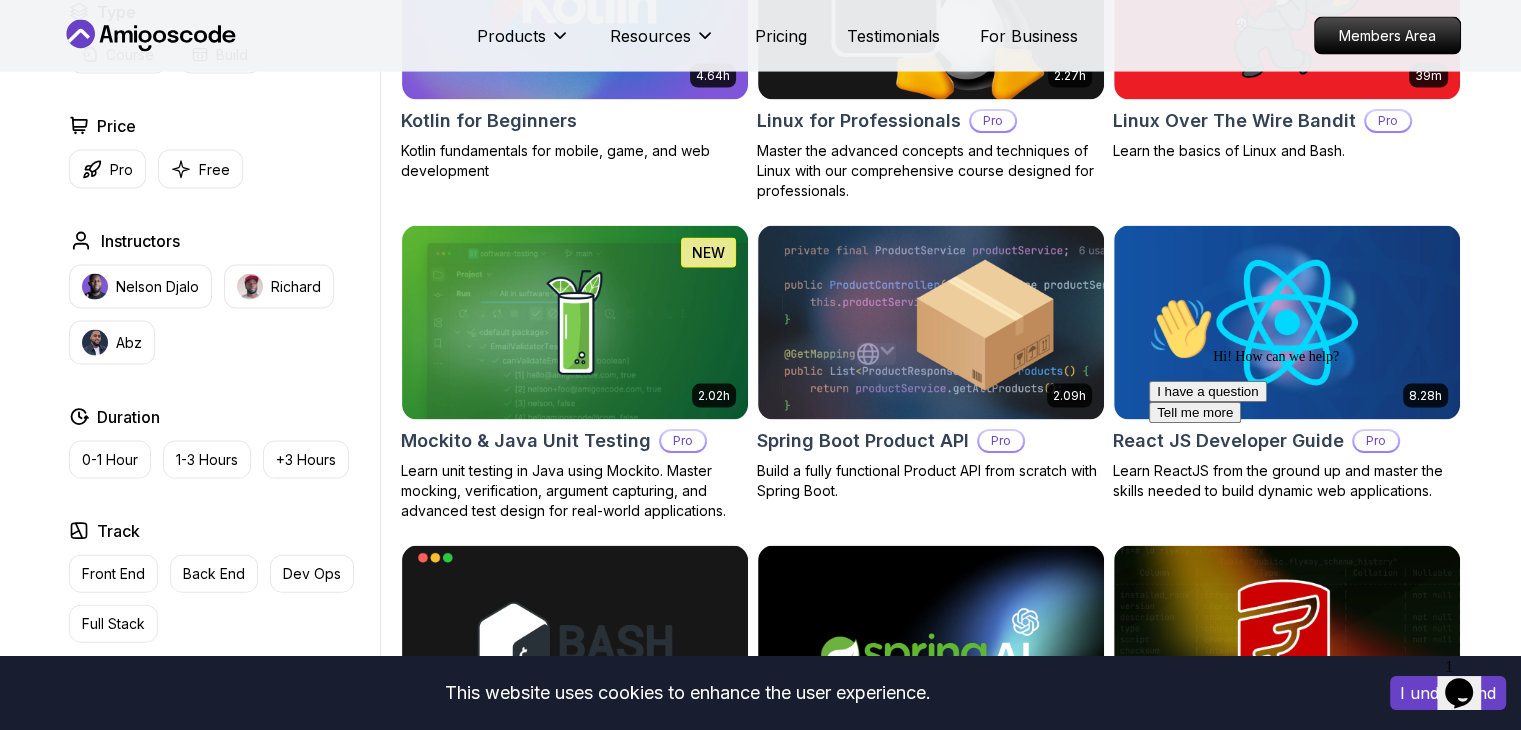 click on "Hi! How can we help? I have a question Tell me more" at bounding box center (1329, 360) 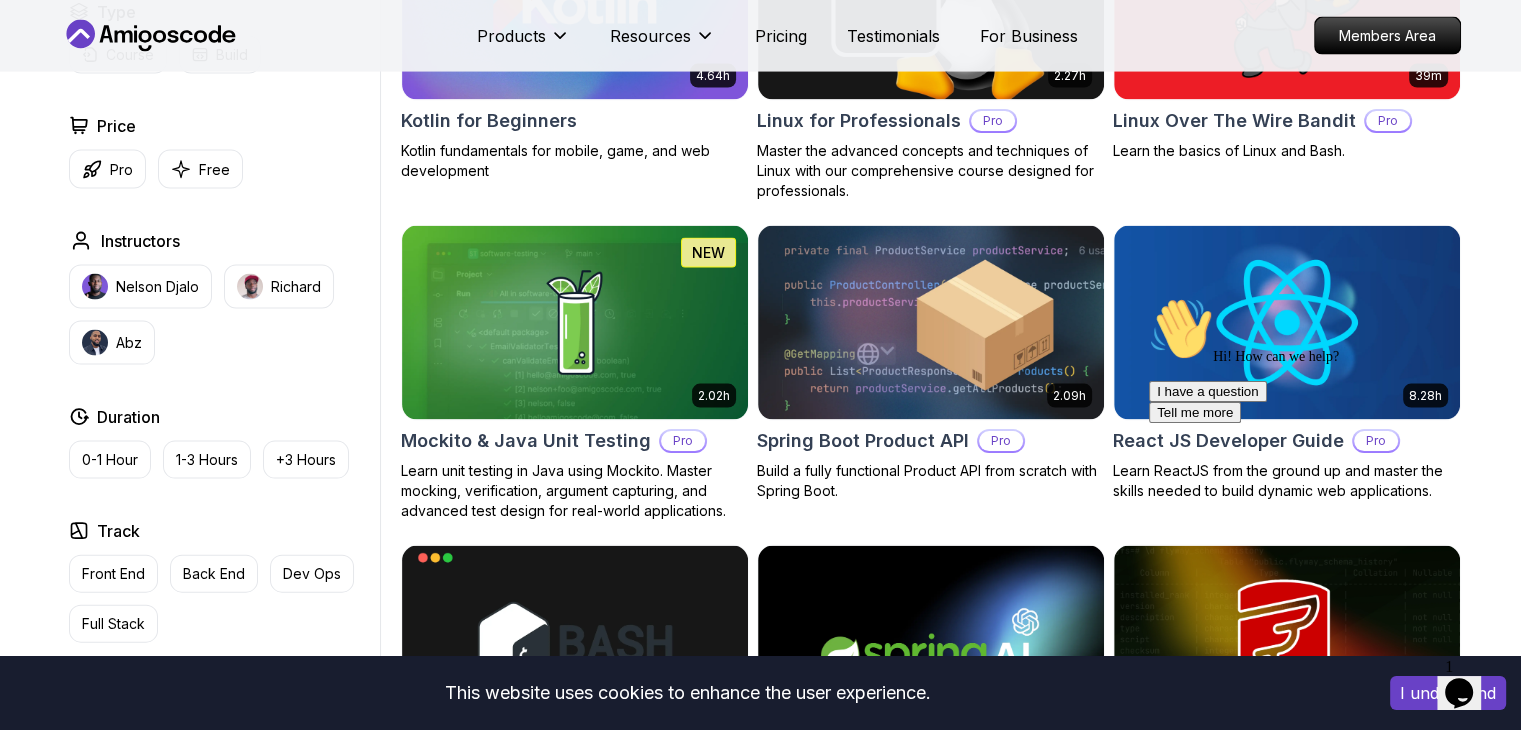 click at bounding box center (1329, 297) 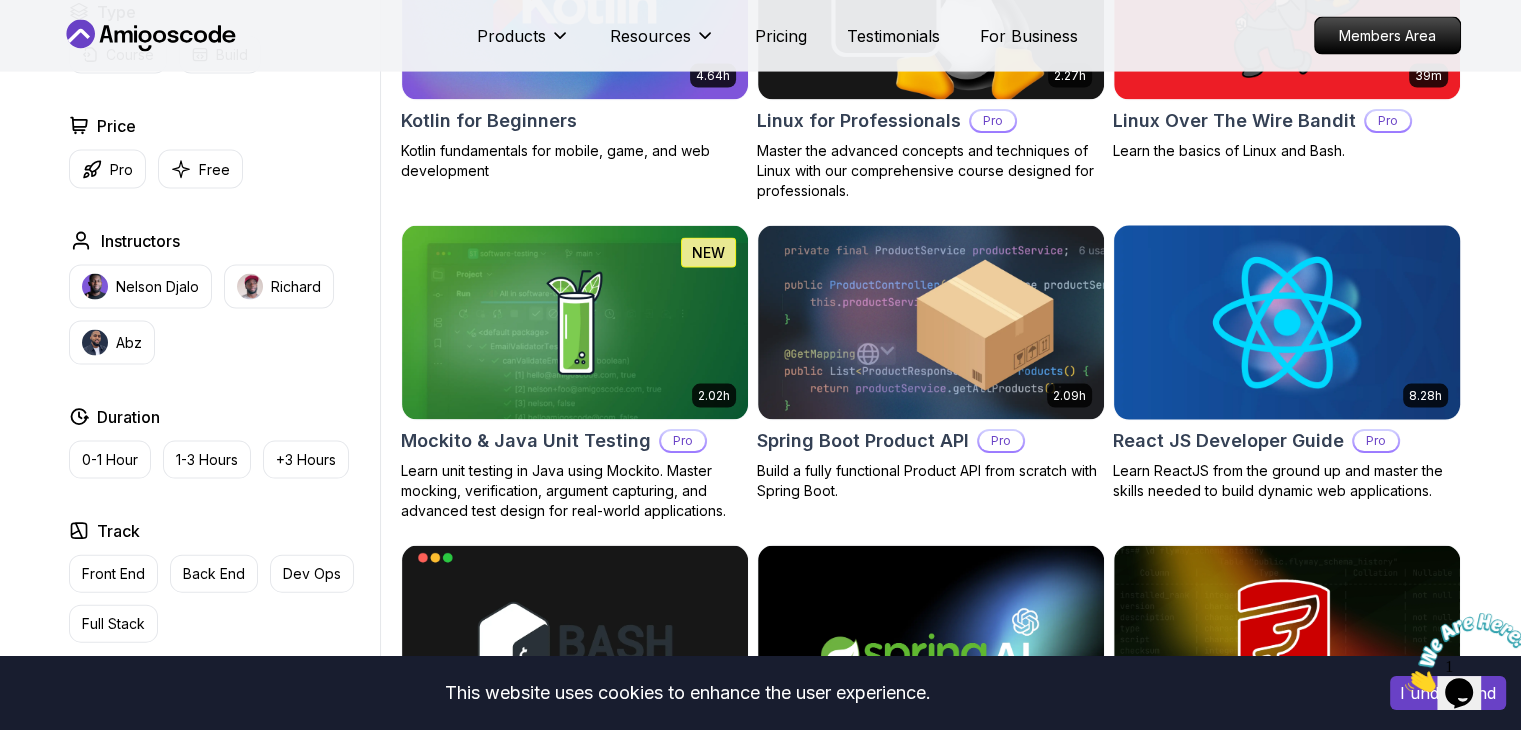 click at bounding box center (1286, 322) 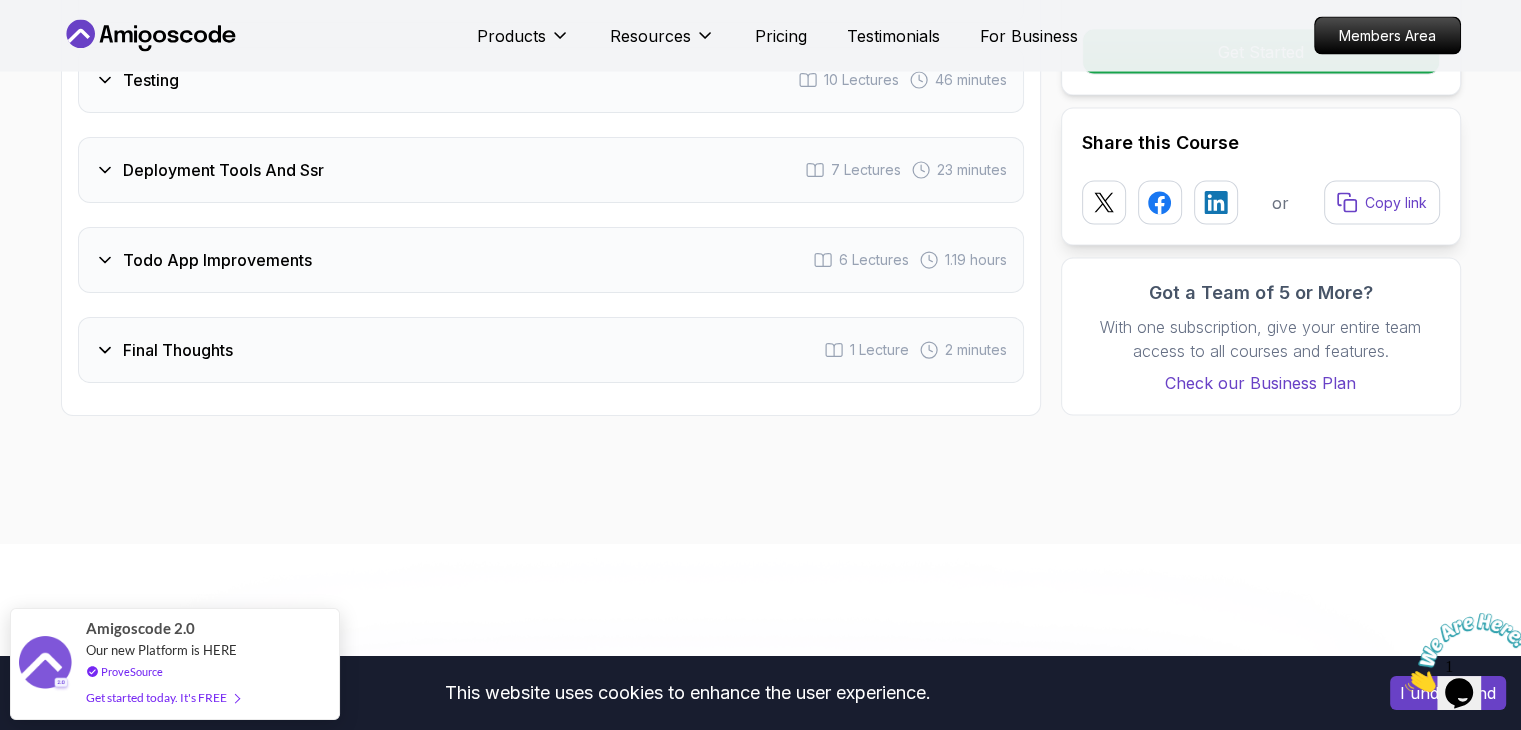 scroll, scrollTop: 4000, scrollLeft: 0, axis: vertical 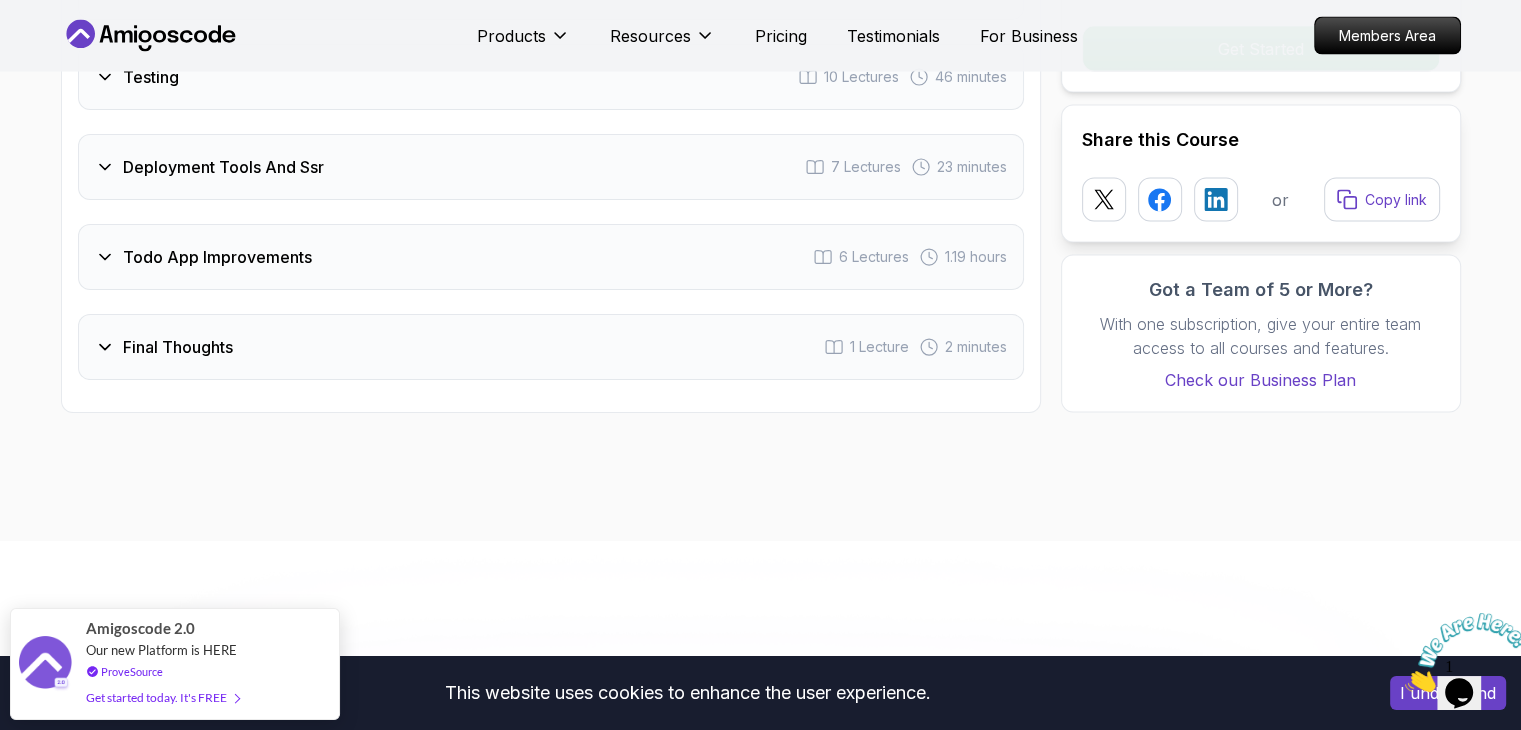 click on "Todo App Improvements" at bounding box center [217, 257] 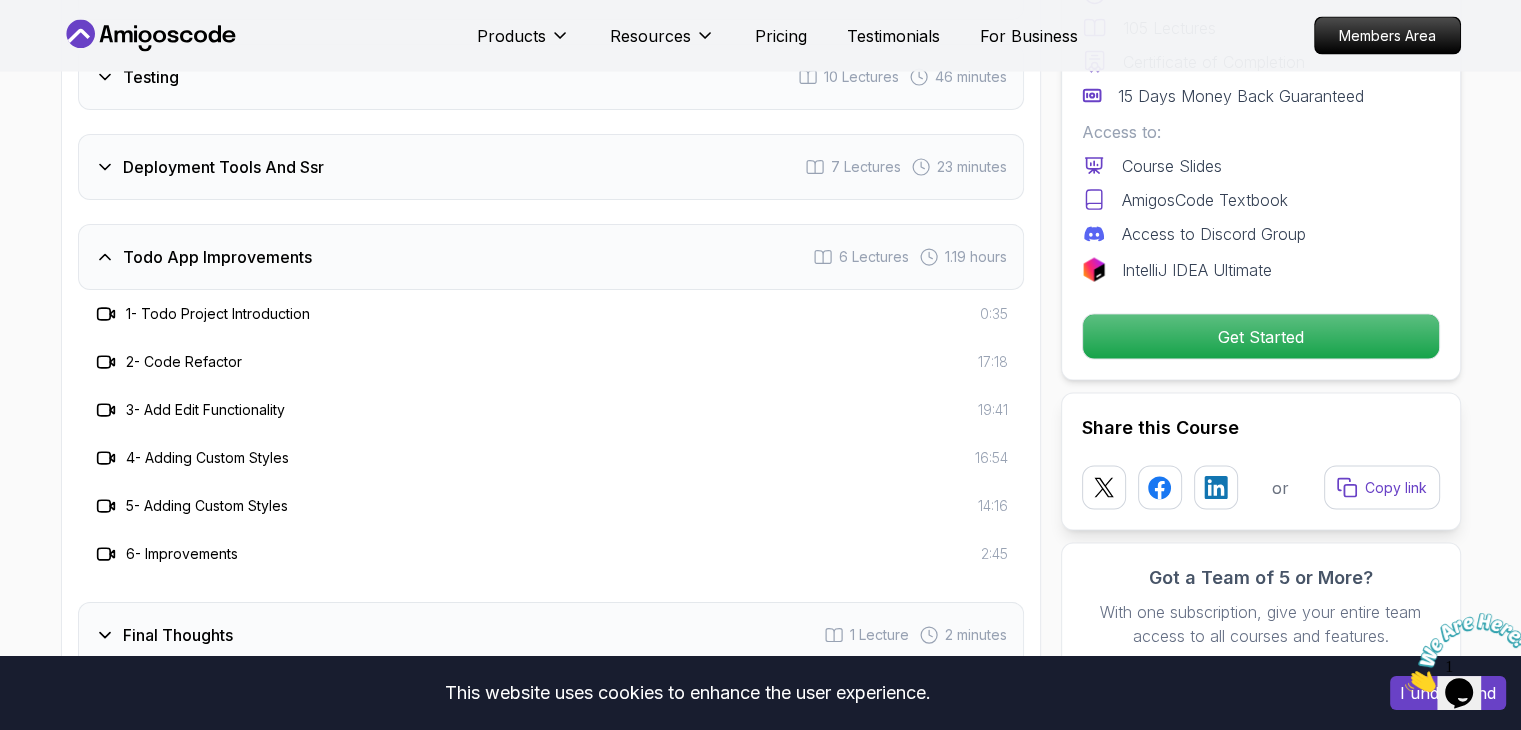 click on "Todo App Improvements" at bounding box center (217, 257) 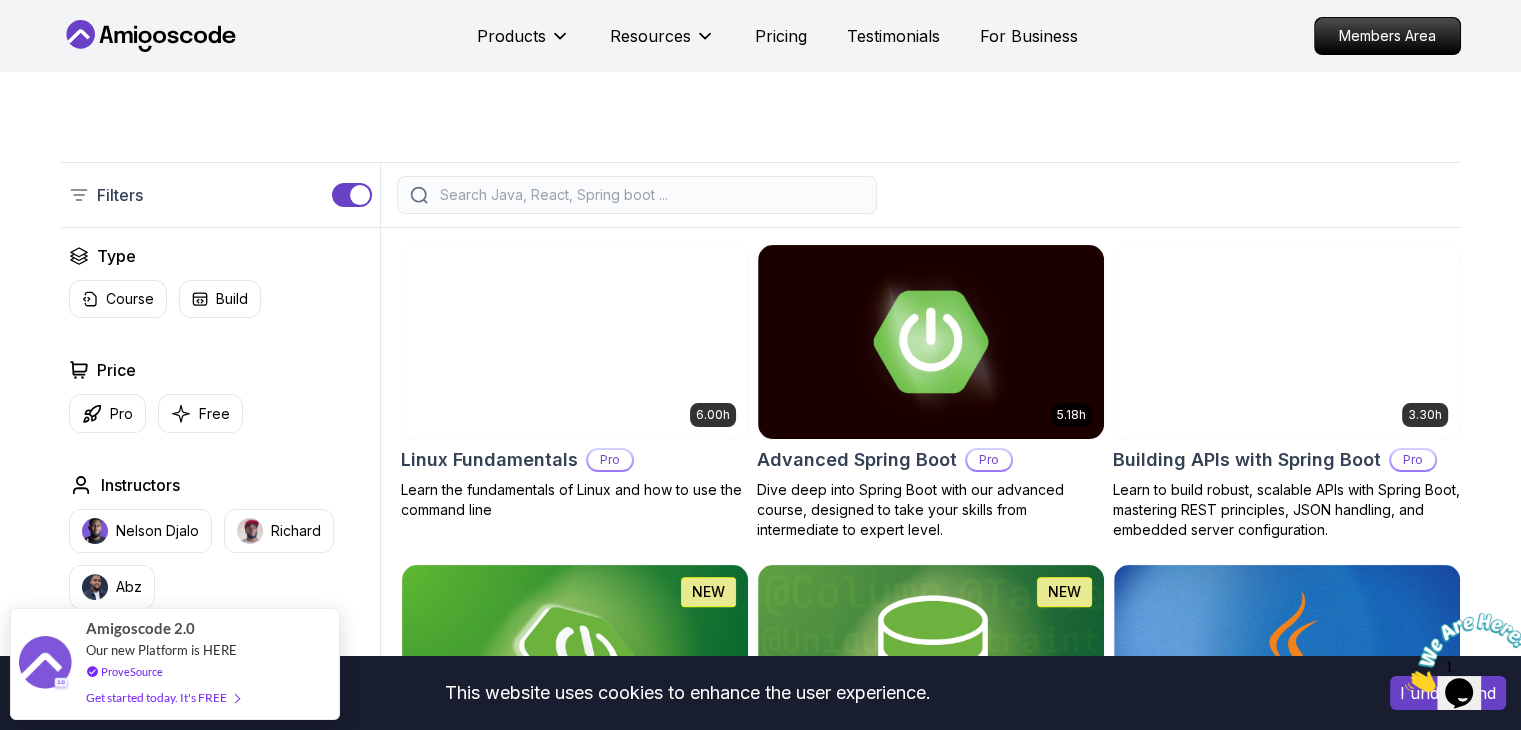 scroll, scrollTop: 384, scrollLeft: 0, axis: vertical 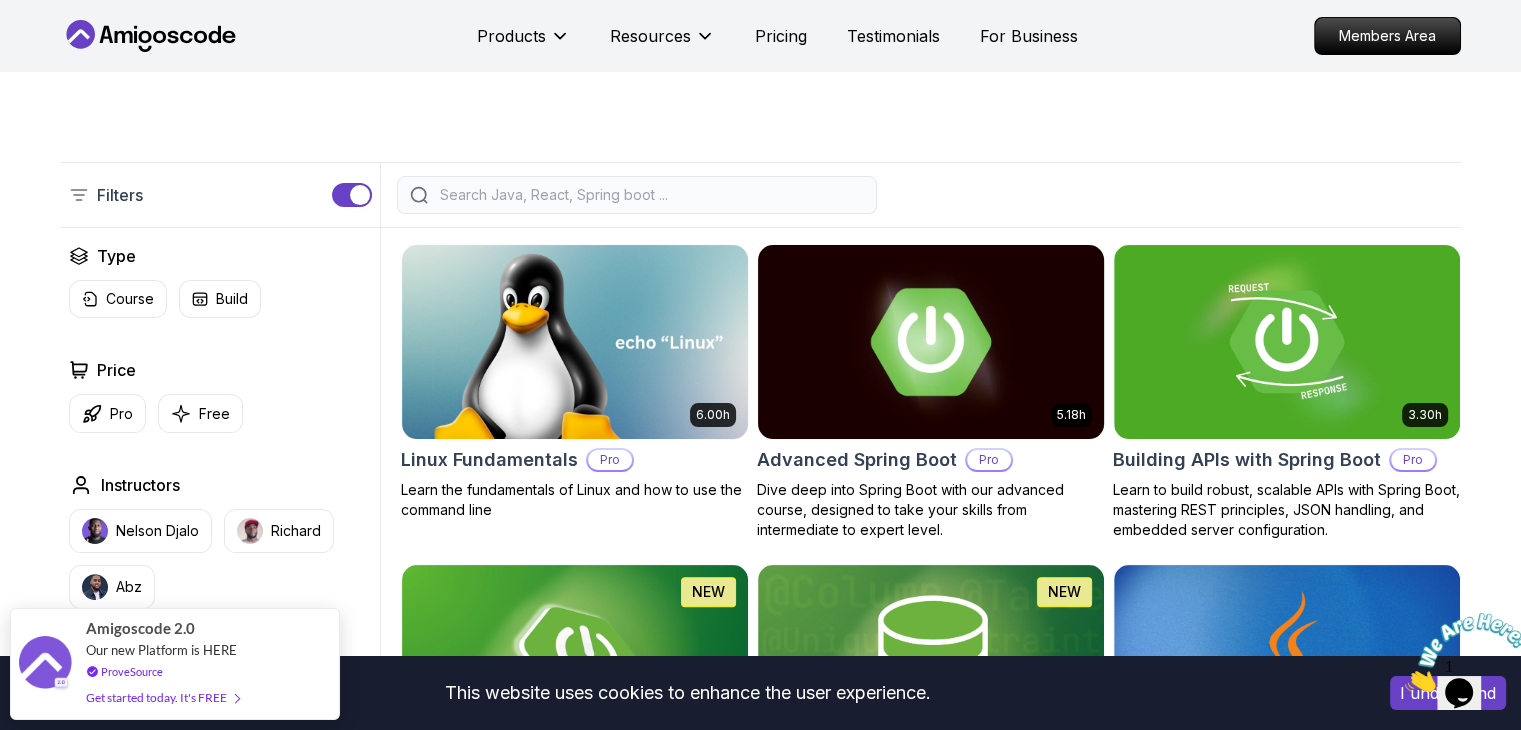 click at bounding box center [930, 341] 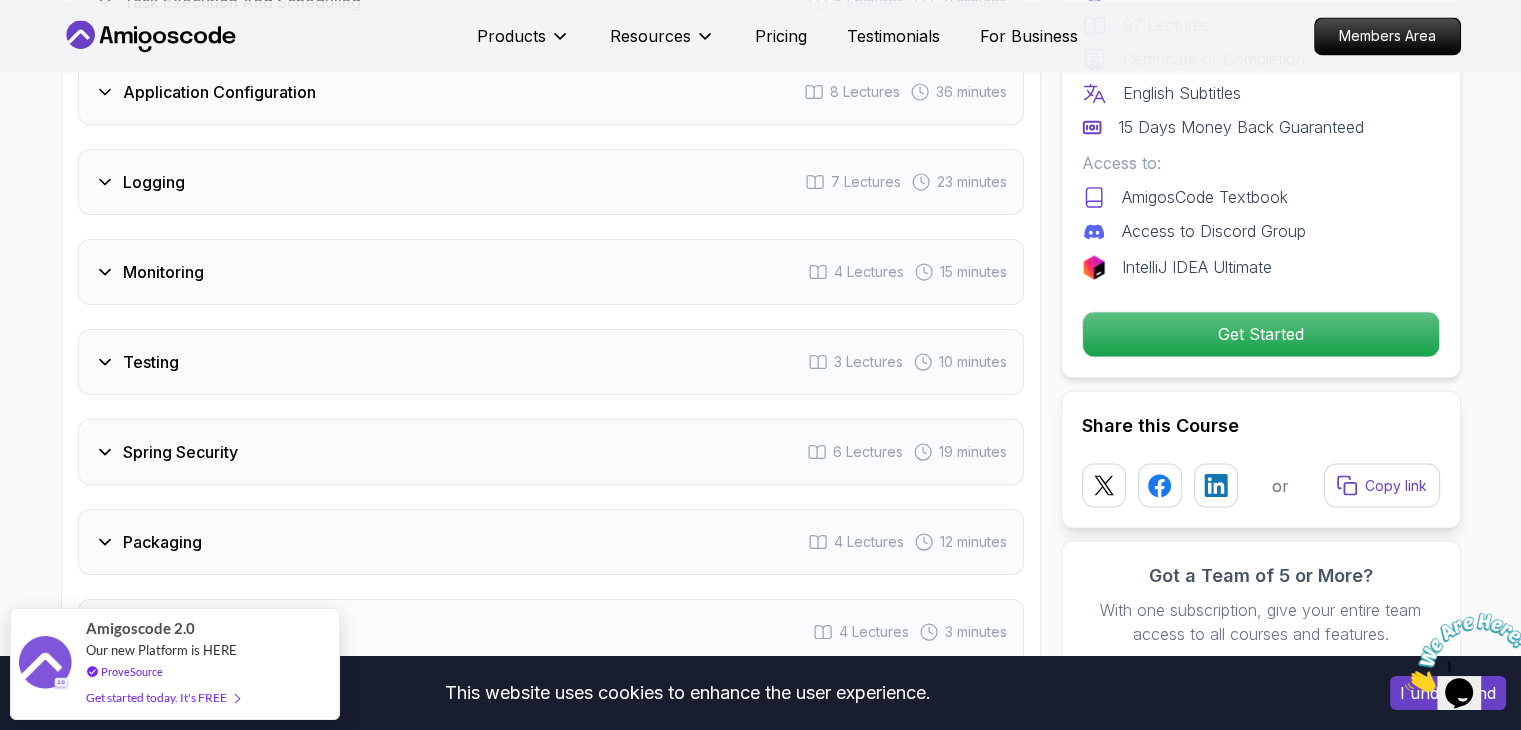 scroll, scrollTop: 3500, scrollLeft: 0, axis: vertical 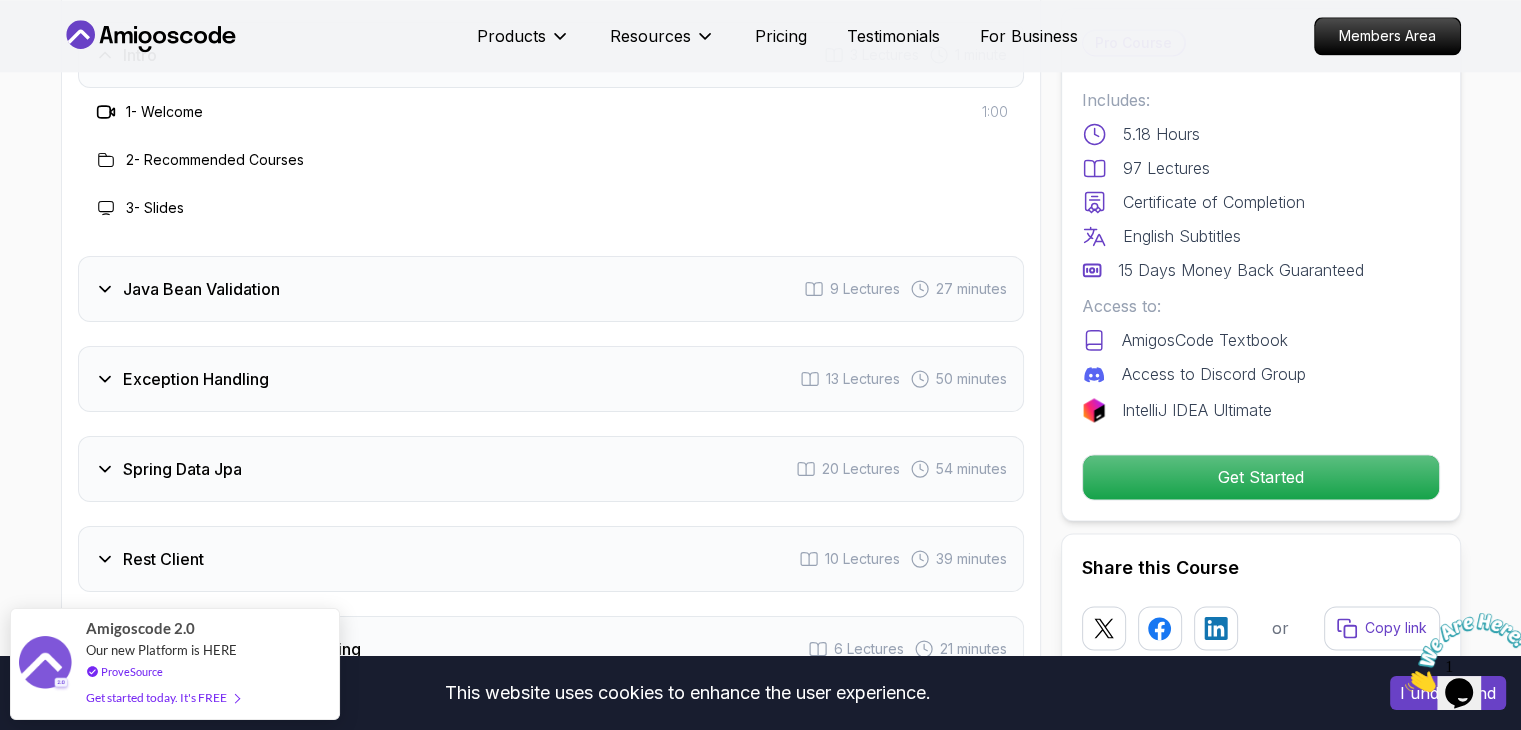 click on "Rest Client 10   Lectures     39 minutes" at bounding box center [551, 559] 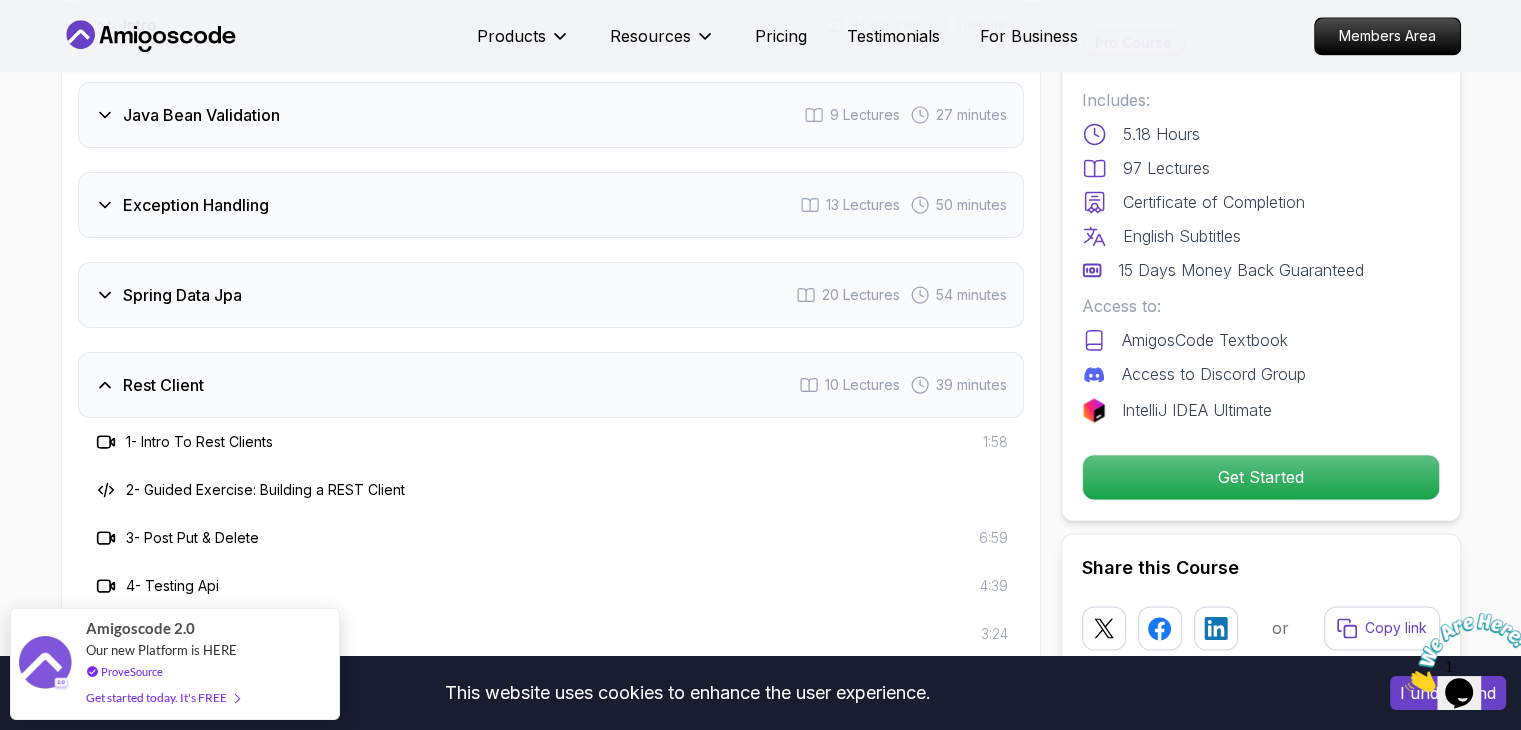 scroll, scrollTop: 2800, scrollLeft: 0, axis: vertical 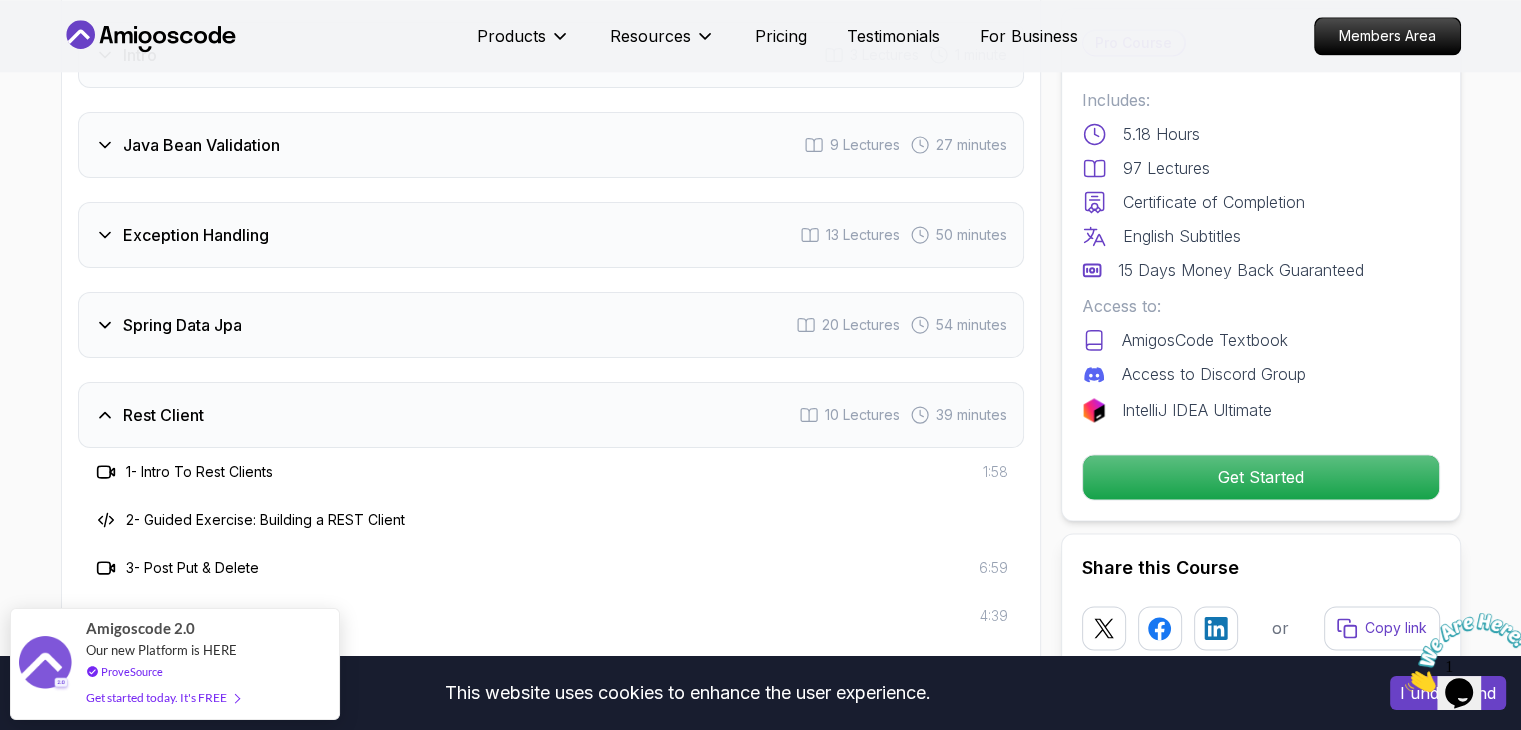 click on "Rest Client 10   Lectures     39 minutes" at bounding box center (551, 415) 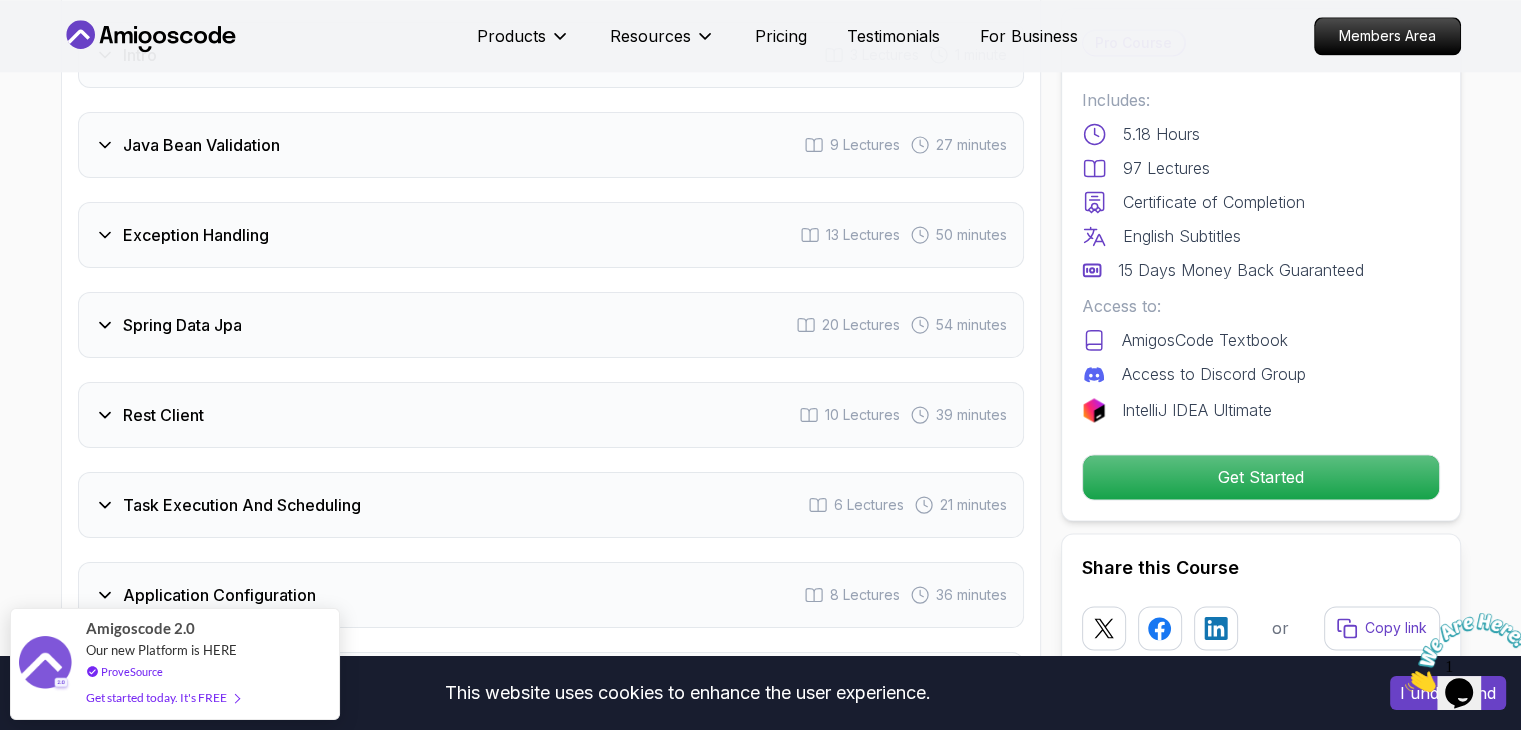 click on "Spring Data Jpa 20   Lectures     54 minutes" at bounding box center [551, 325] 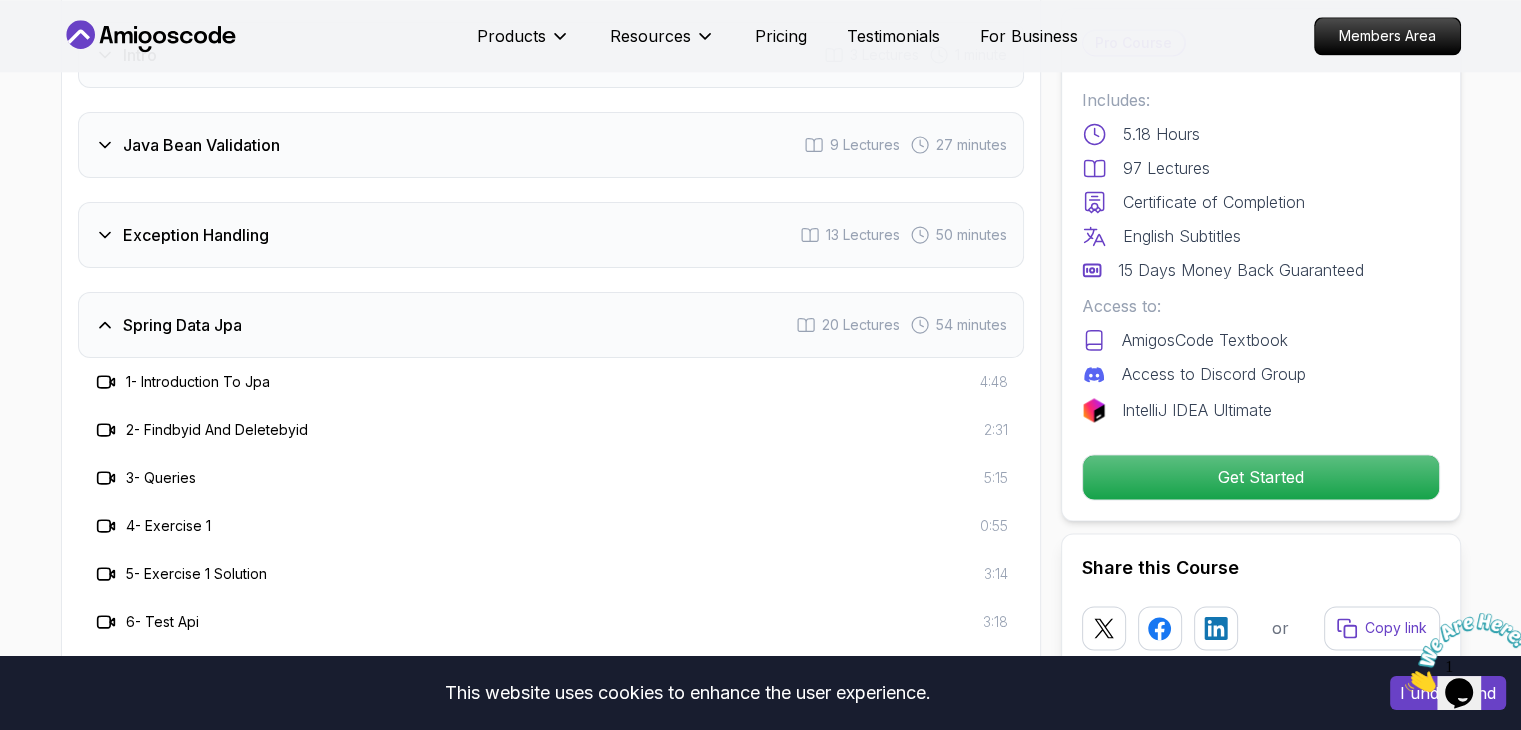 click on "Spring Data Jpa 20   Lectures     54 minutes" at bounding box center (551, 325) 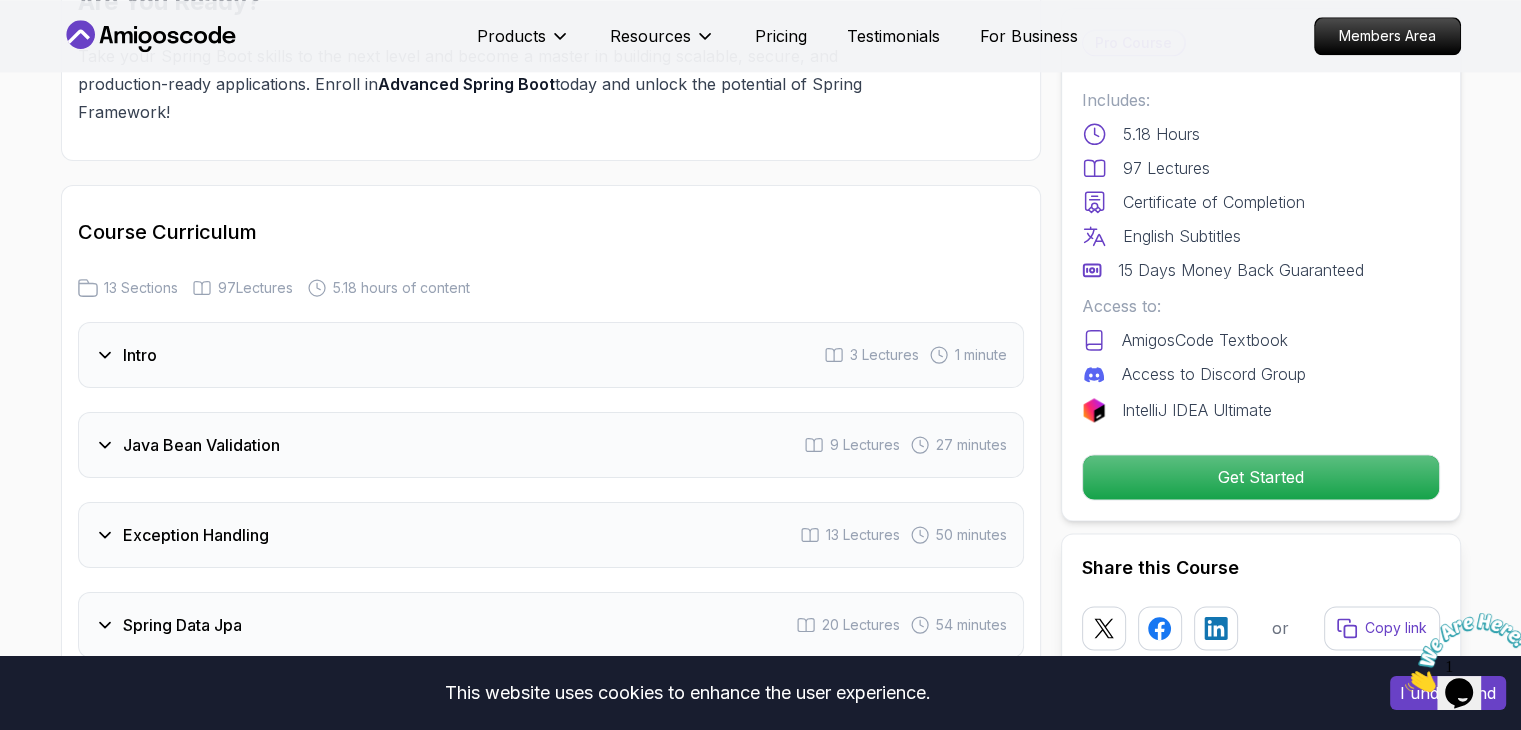 click on "Java Bean Validation" at bounding box center [201, 445] 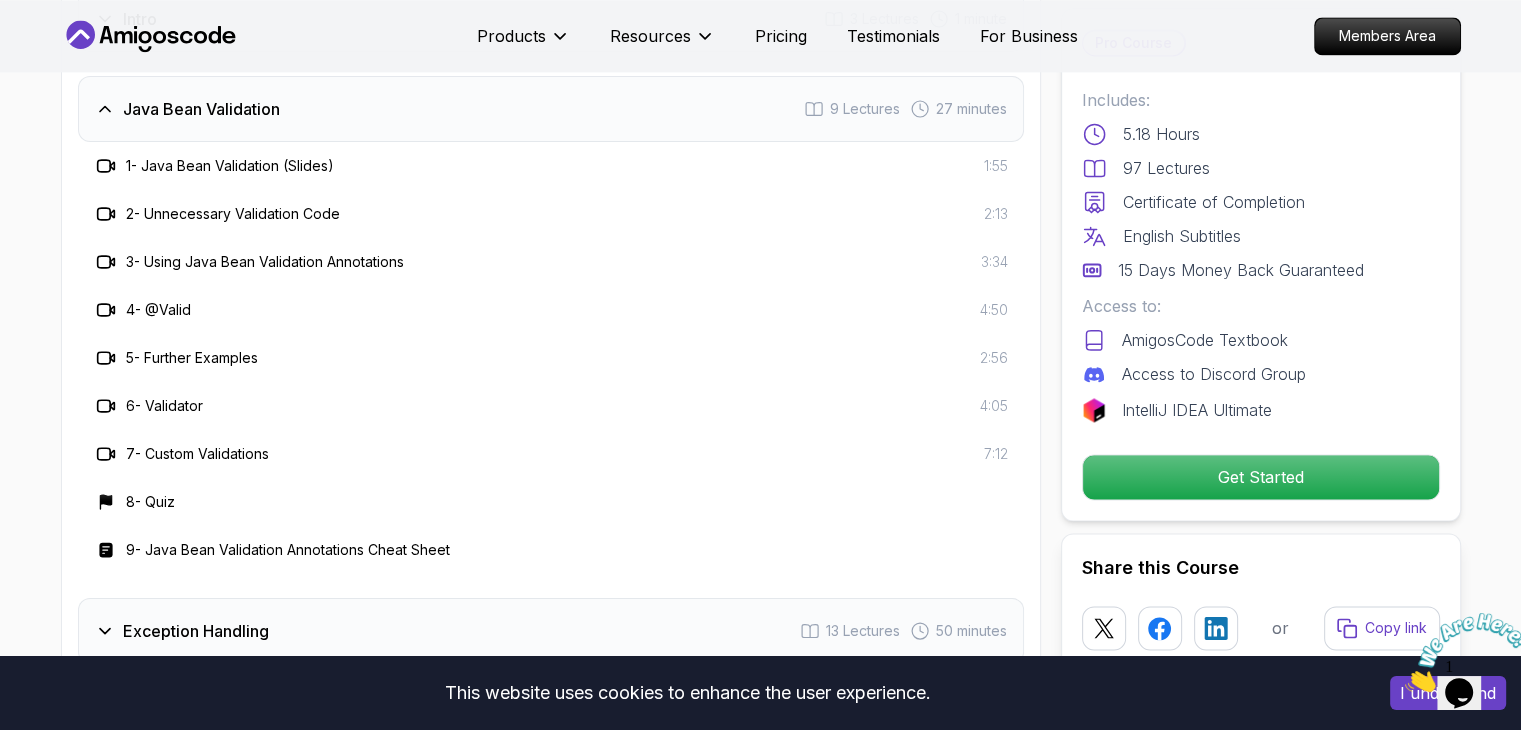 scroll, scrollTop: 2600, scrollLeft: 0, axis: vertical 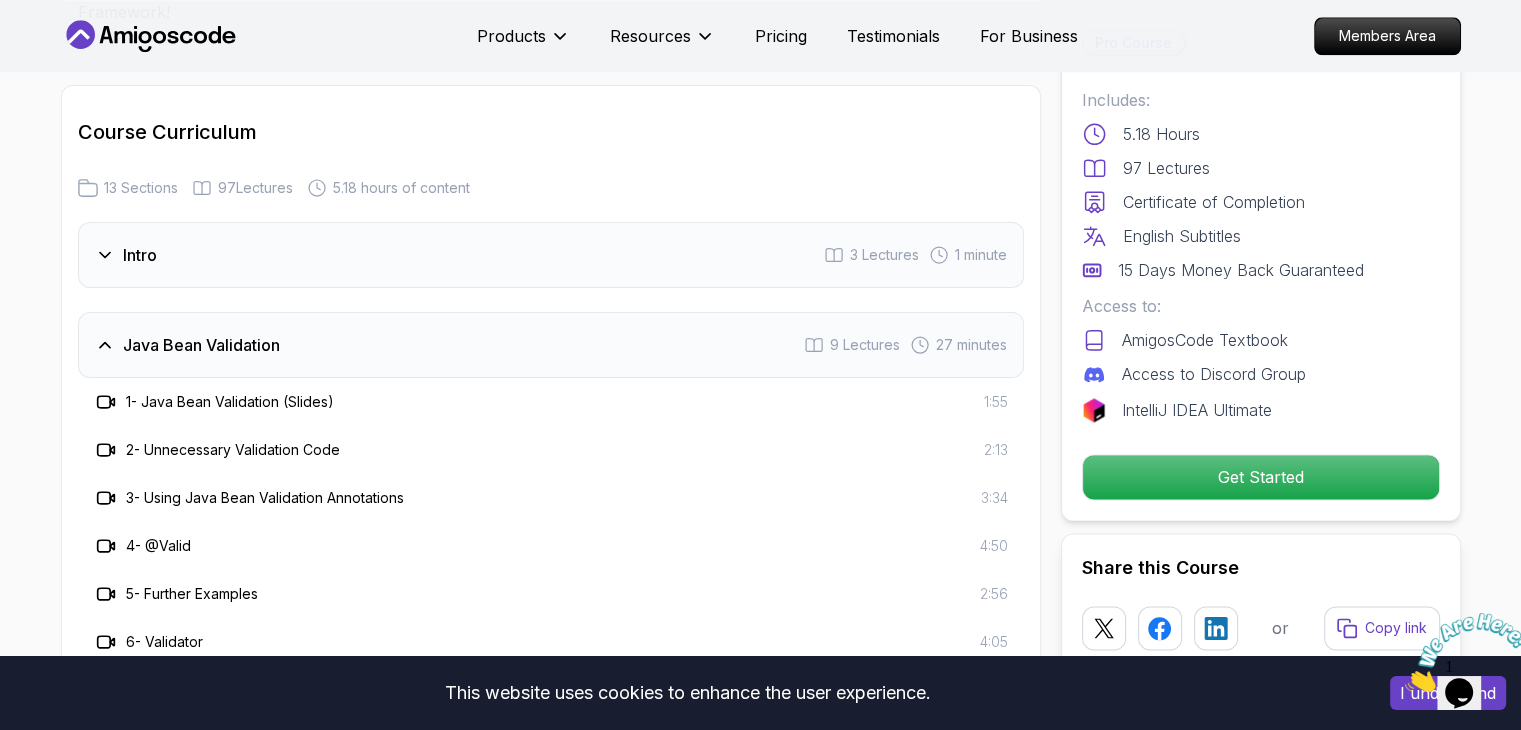 click on "Java Bean Validation 9   Lectures     27 minutes" at bounding box center (551, 345) 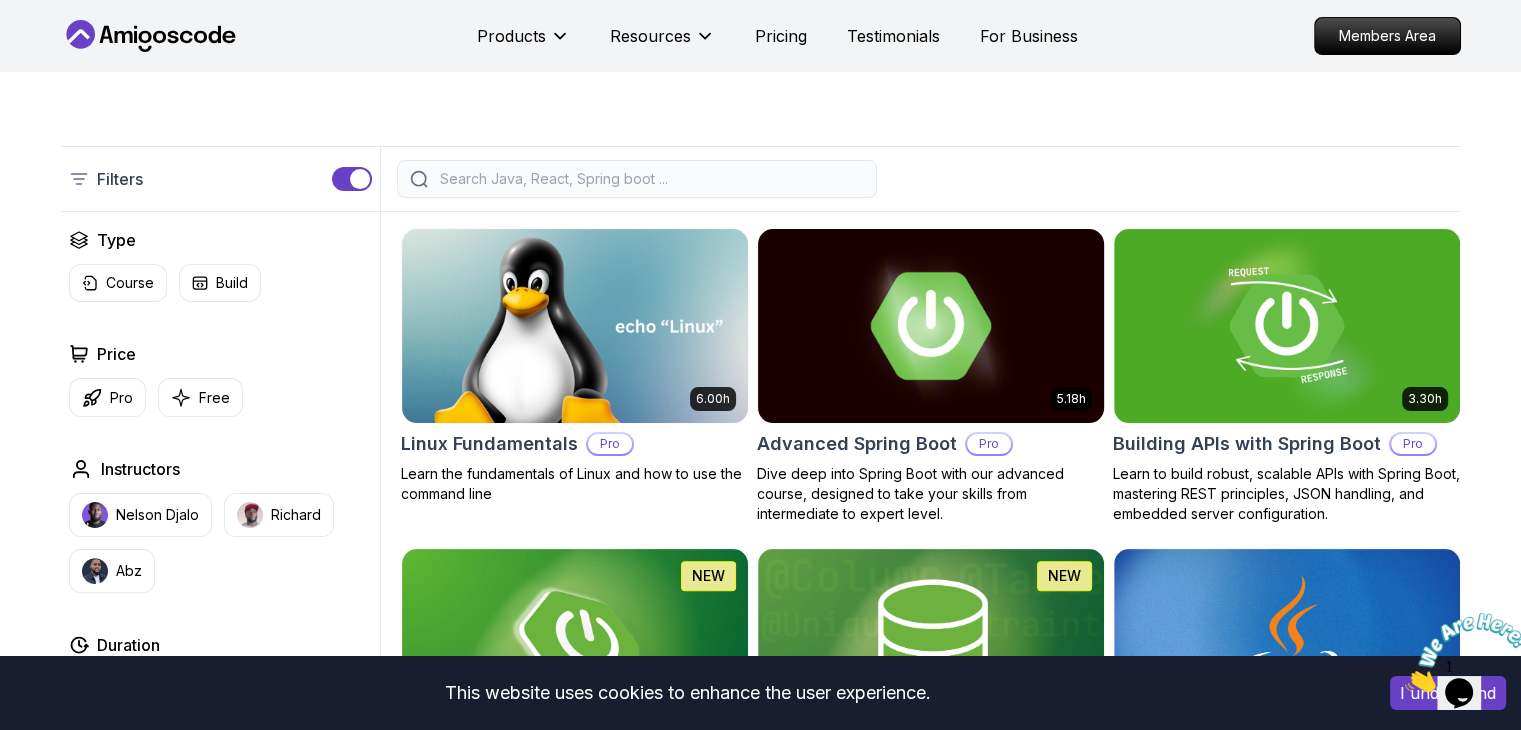 scroll, scrollTop: 384, scrollLeft: 0, axis: vertical 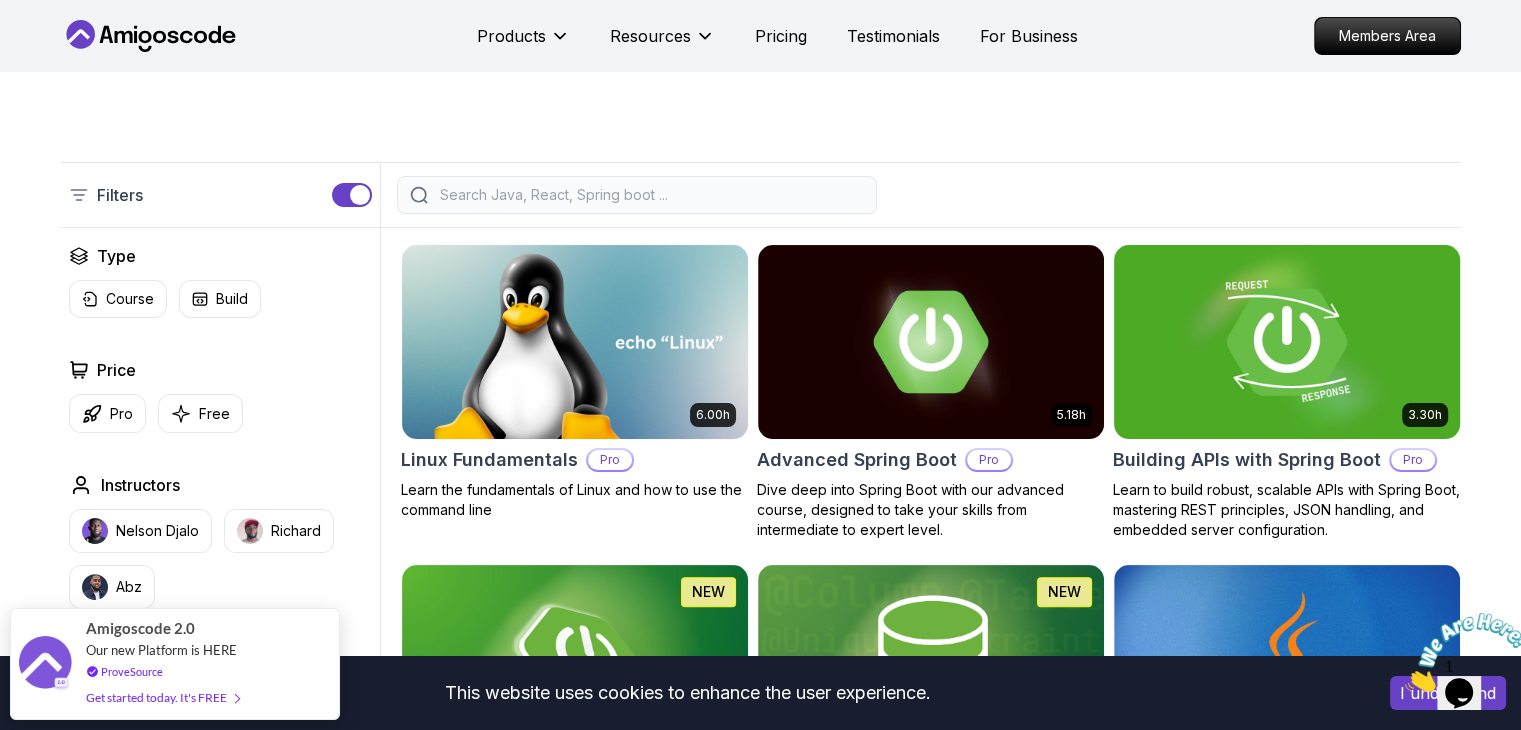 click at bounding box center [1286, 341] 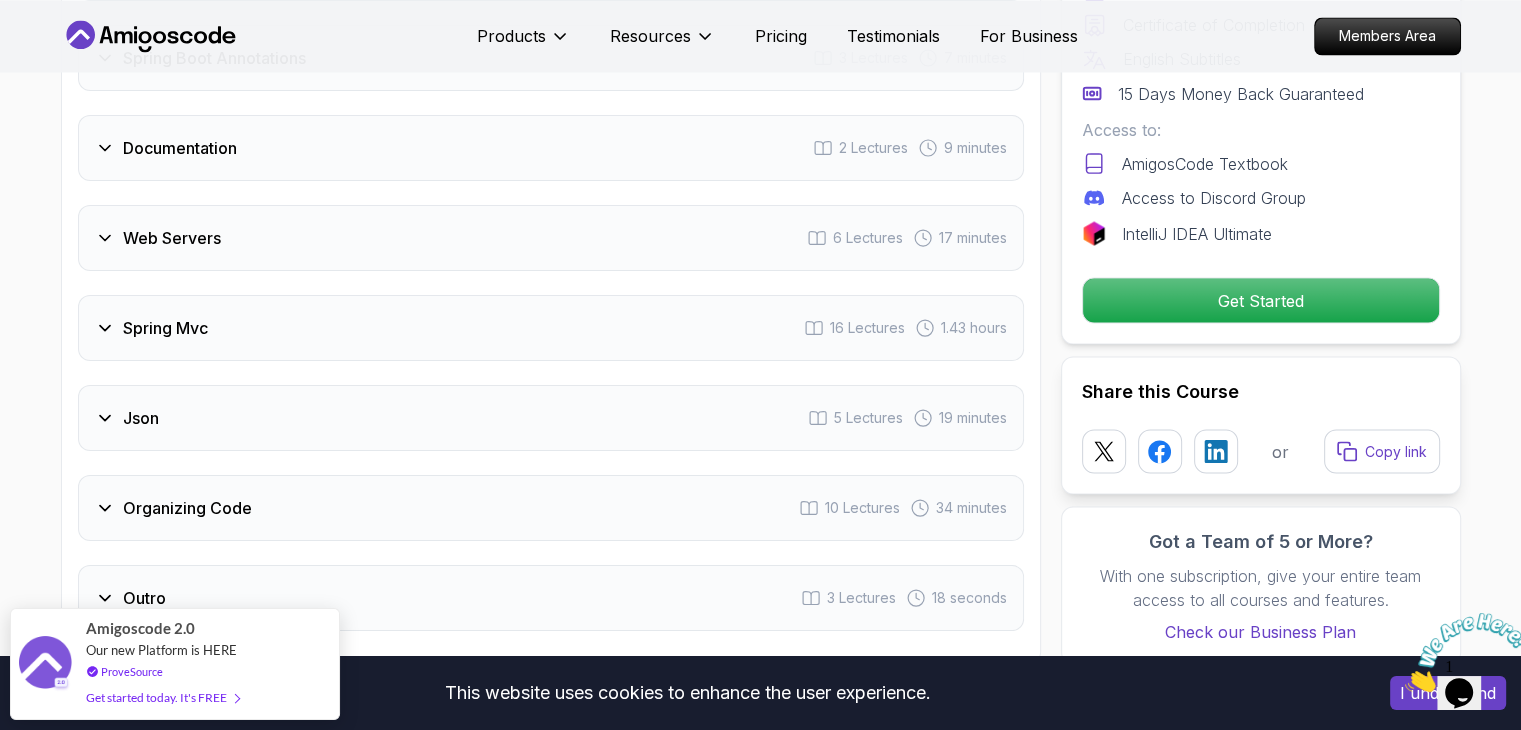 scroll, scrollTop: 3800, scrollLeft: 0, axis: vertical 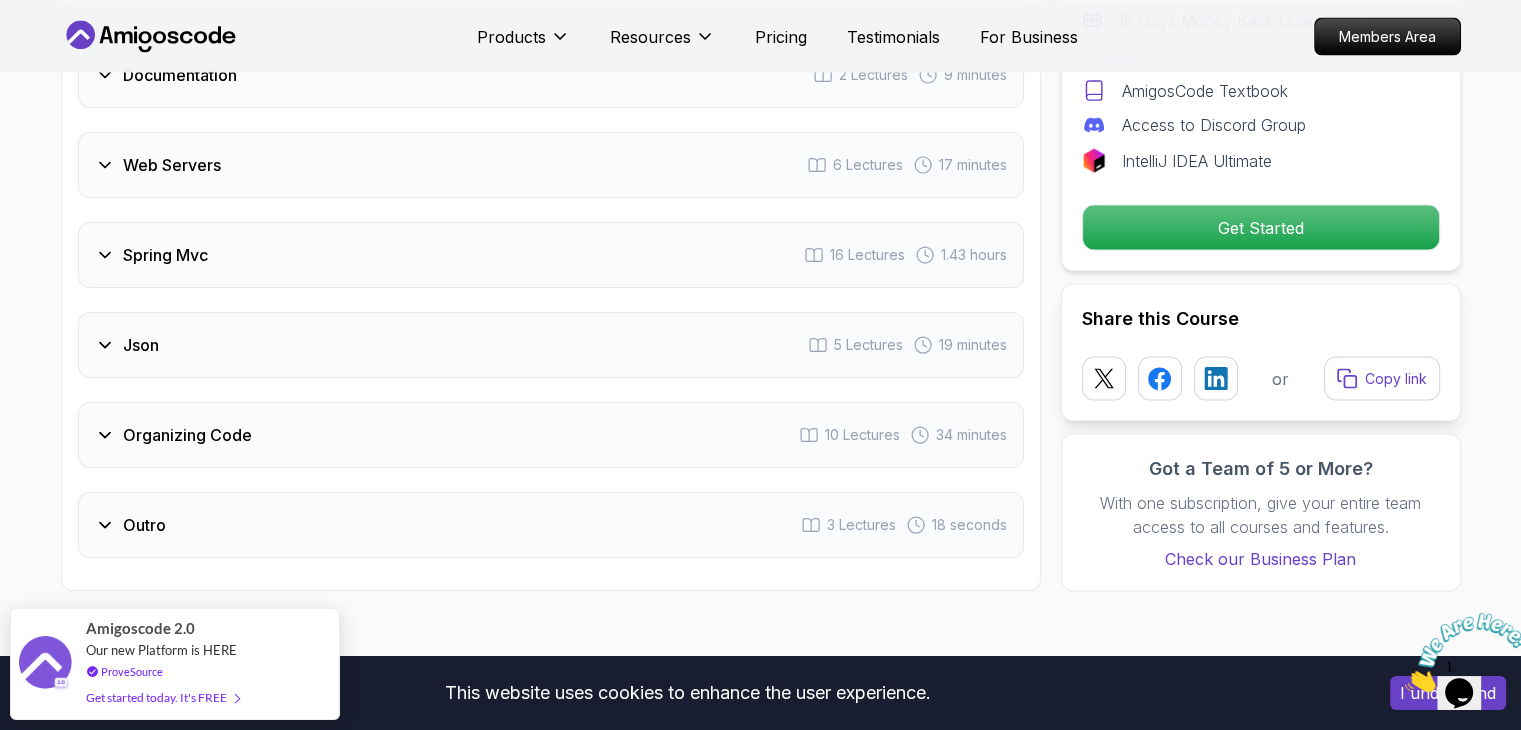 click on "Organizing Code 10   Lectures     34 minutes" at bounding box center (551, 435) 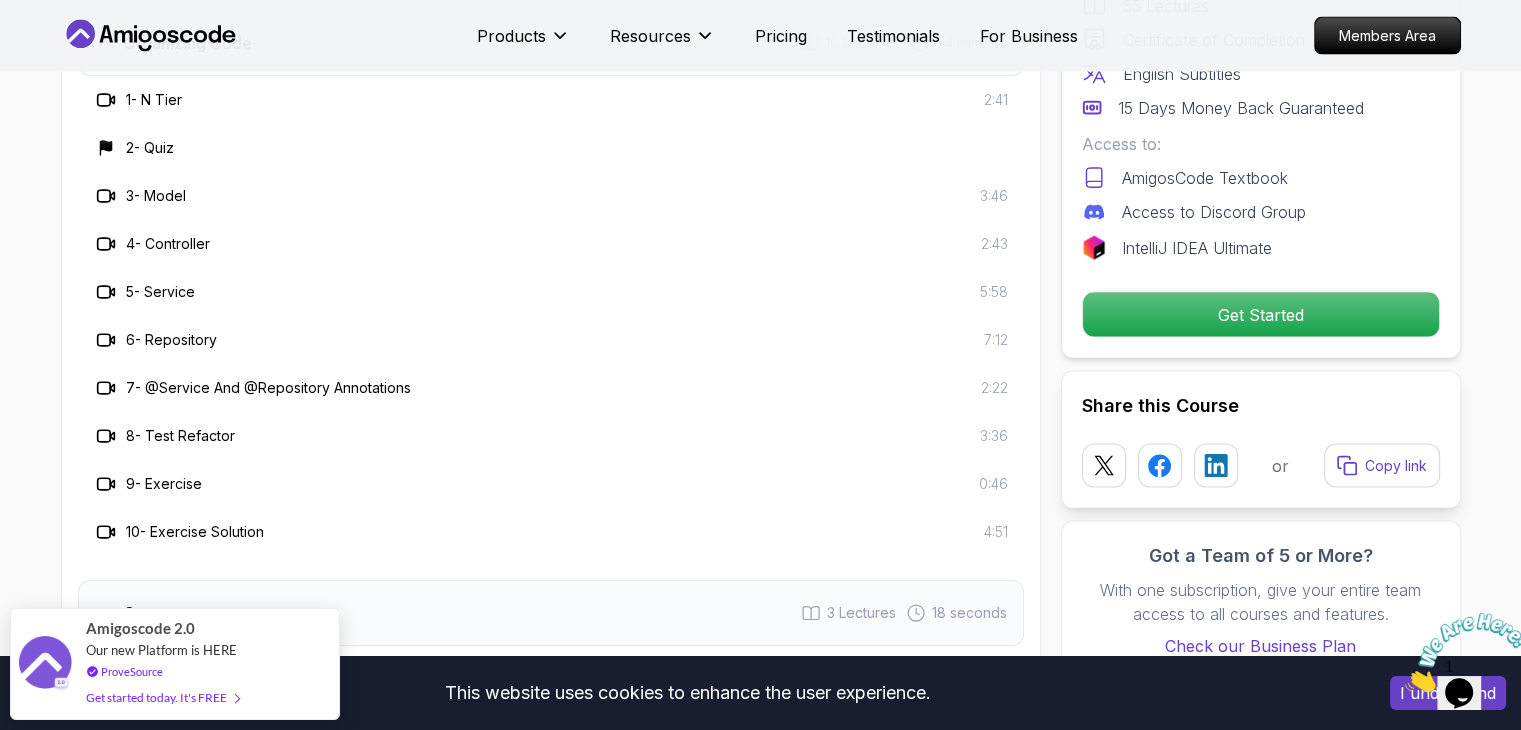 scroll, scrollTop: 4056, scrollLeft: 0, axis: vertical 